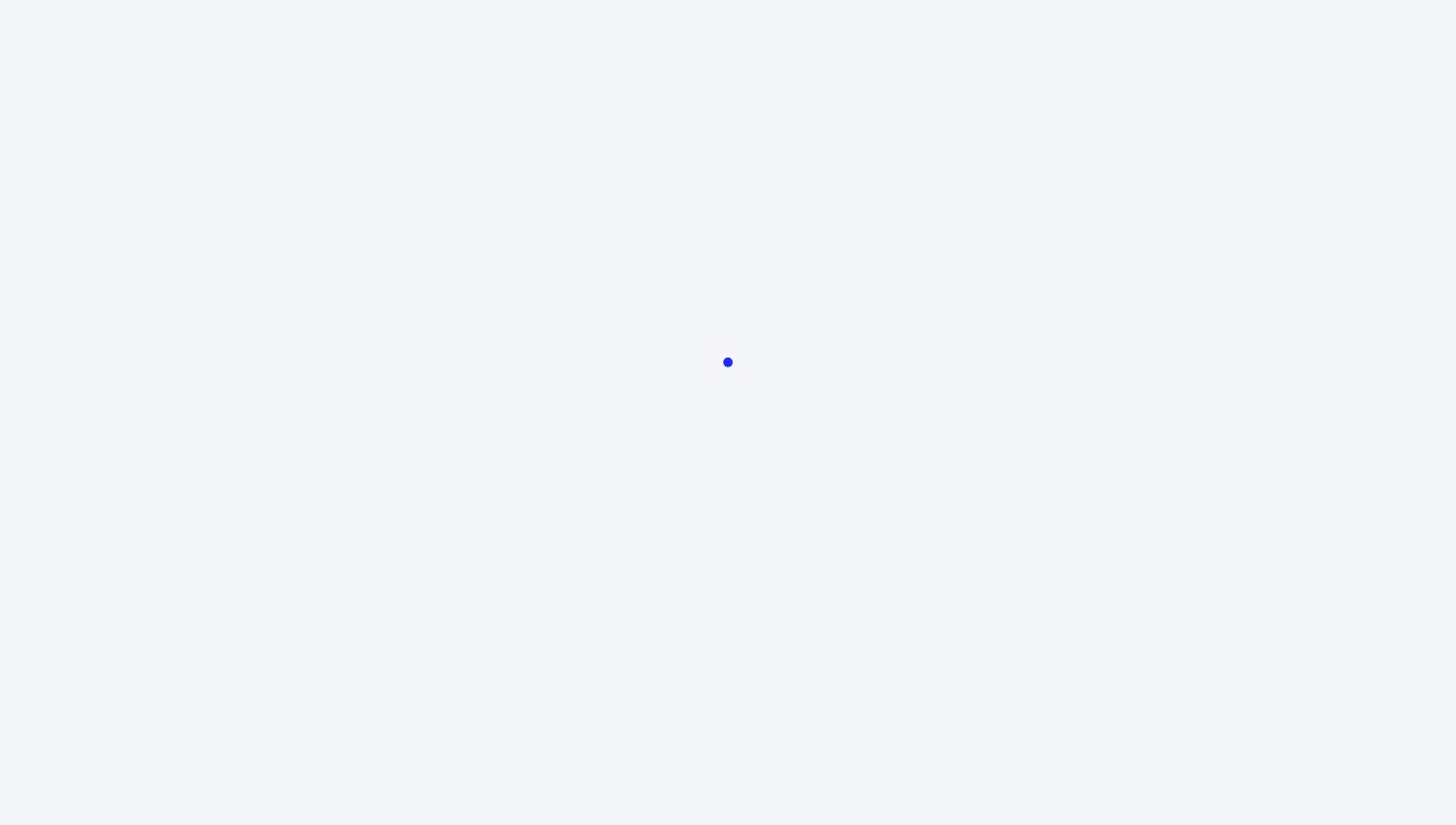 scroll, scrollTop: 0, scrollLeft: 0, axis: both 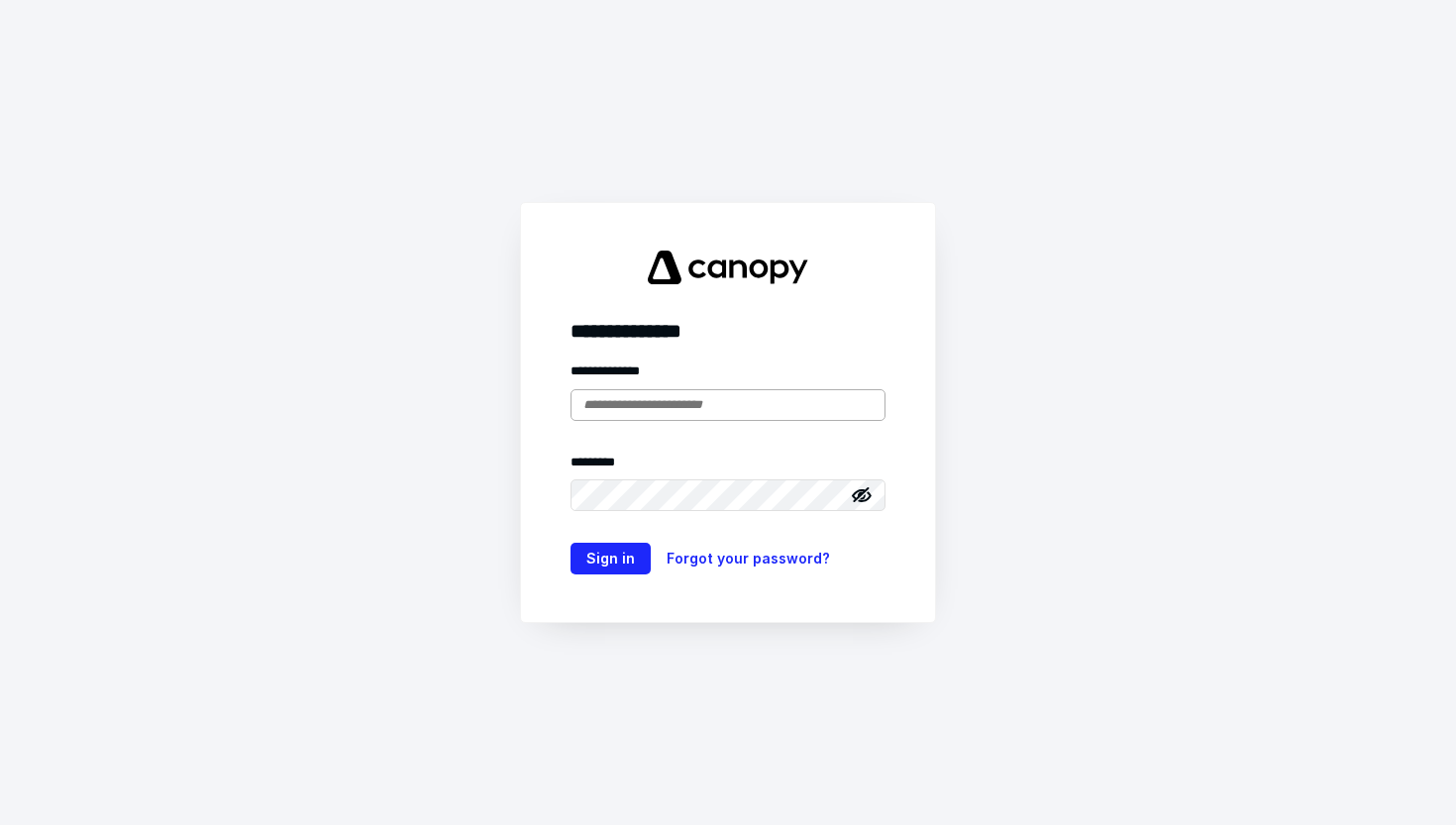 click at bounding box center [728, 405] 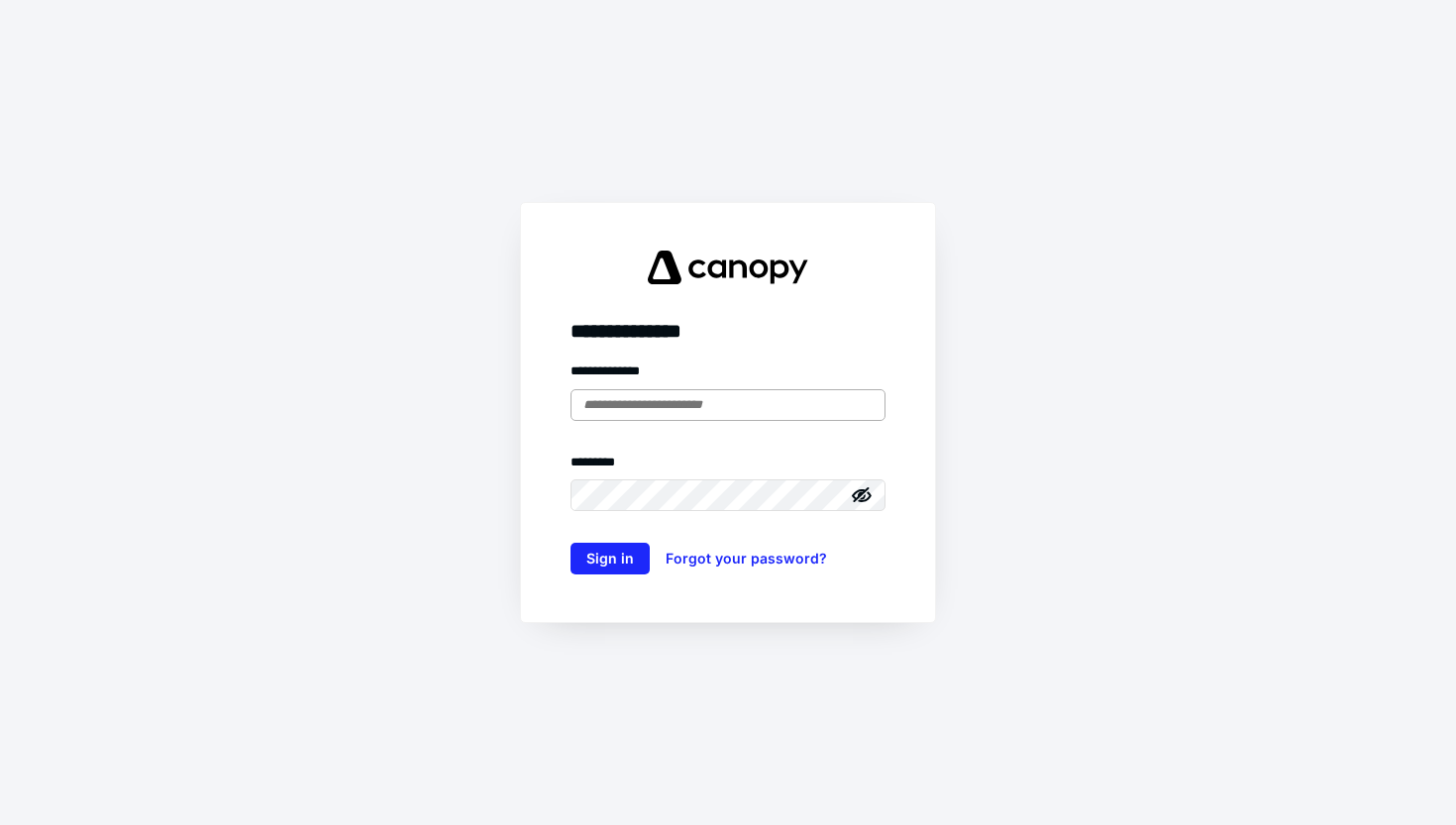 scroll, scrollTop: 0, scrollLeft: 0, axis: both 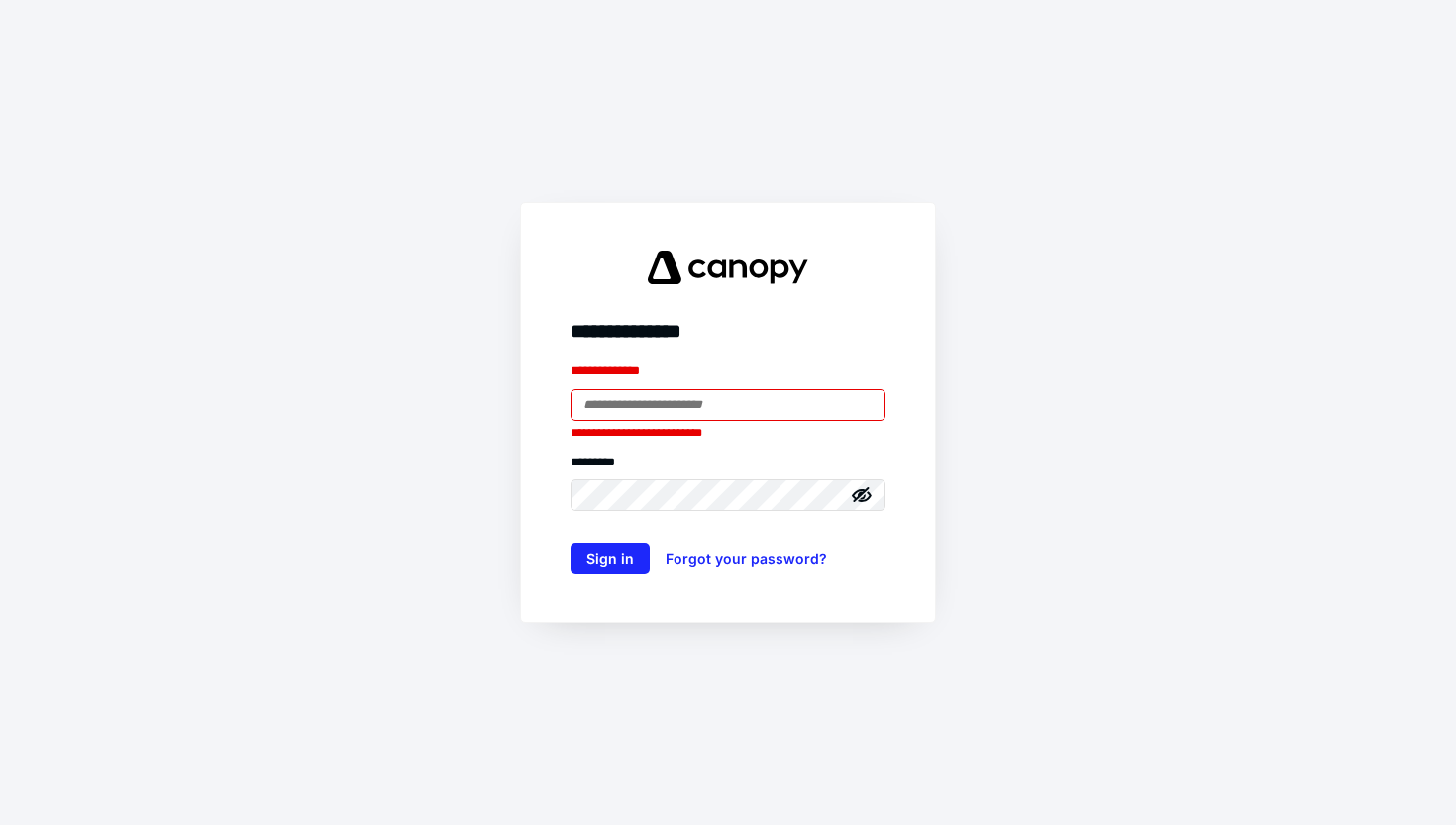 type on "**********" 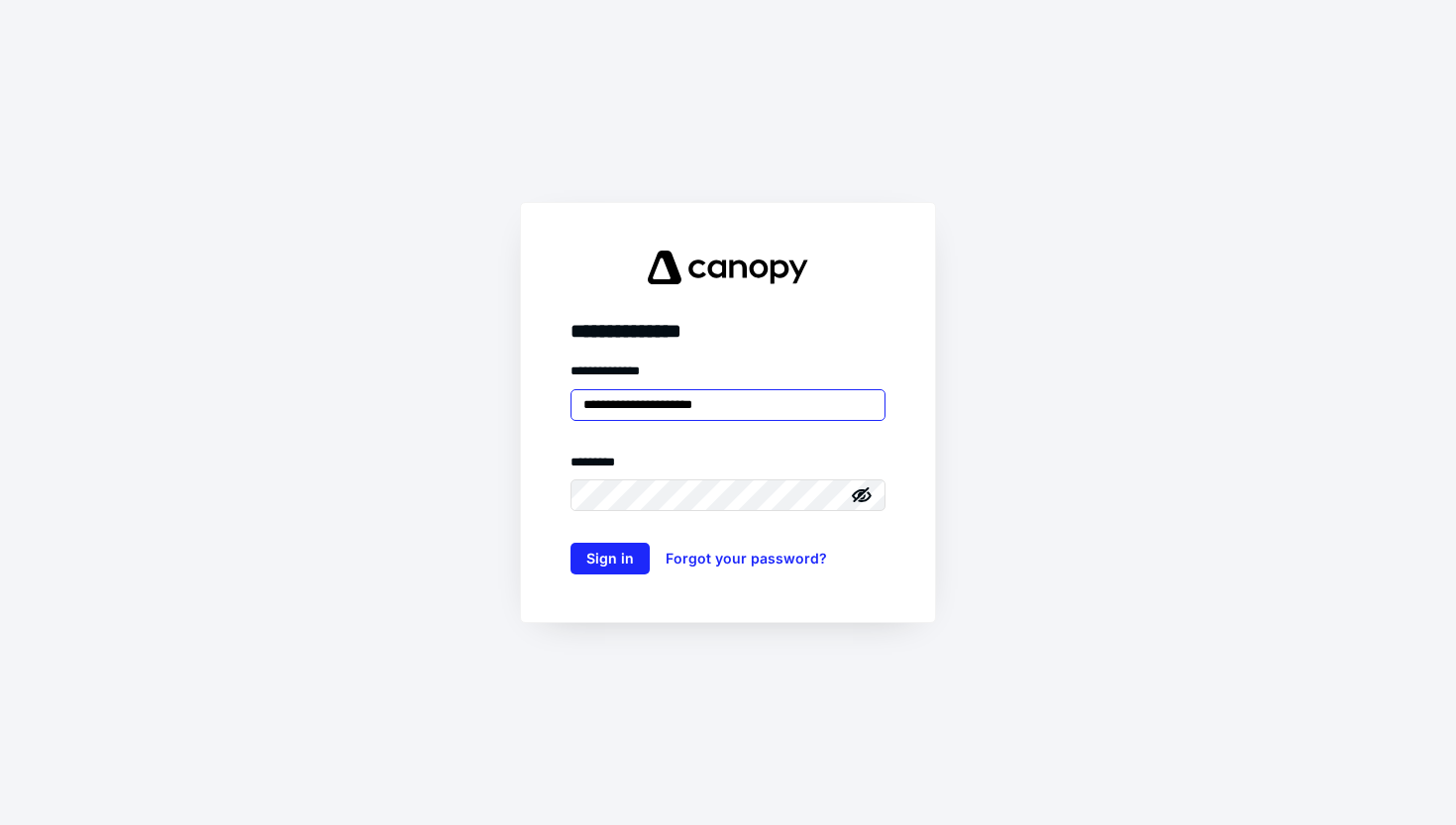 click on "Sign in" at bounding box center (610, 559) 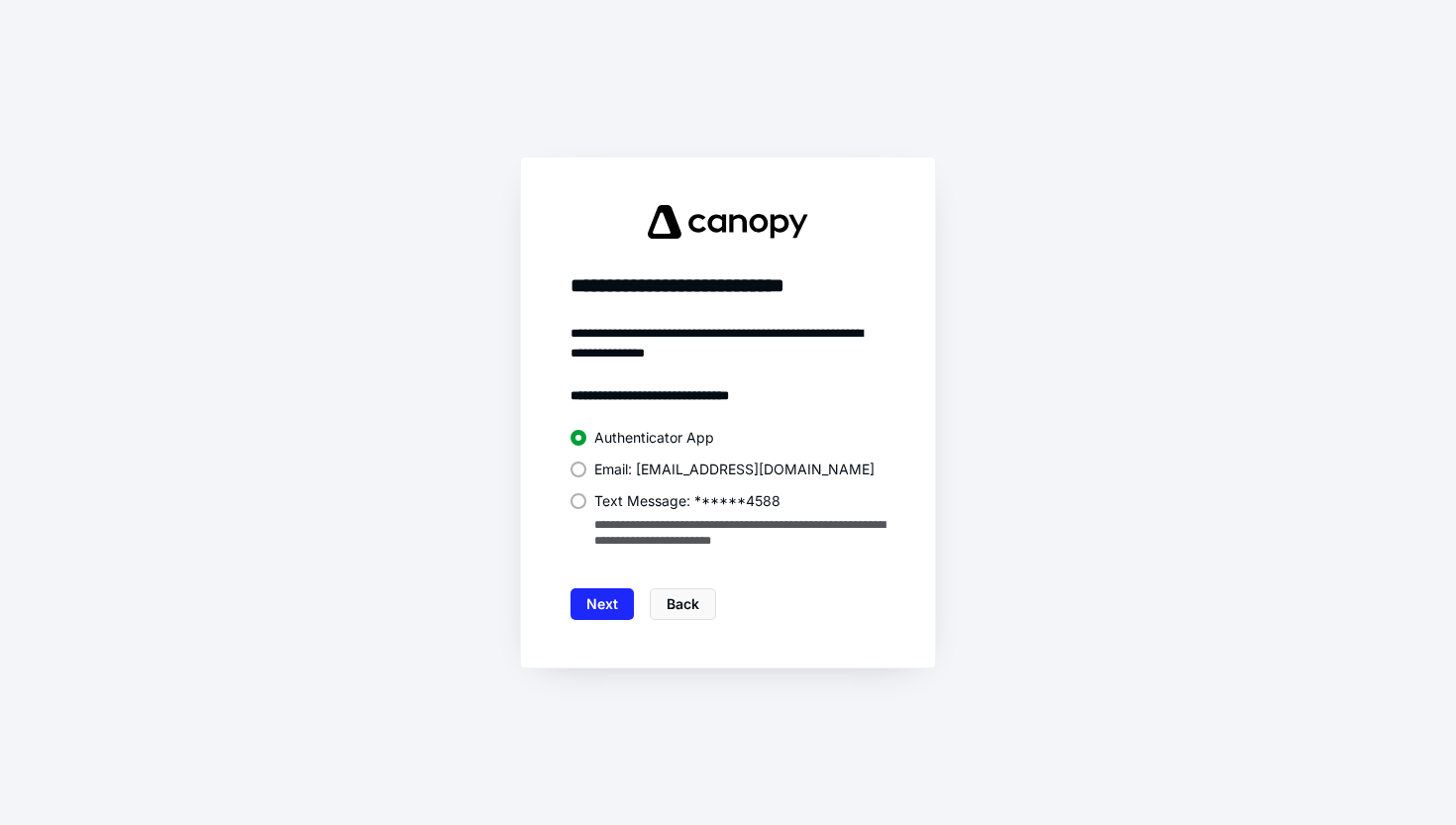 click on "Text Message: ******4588" at bounding box center (687, 501) 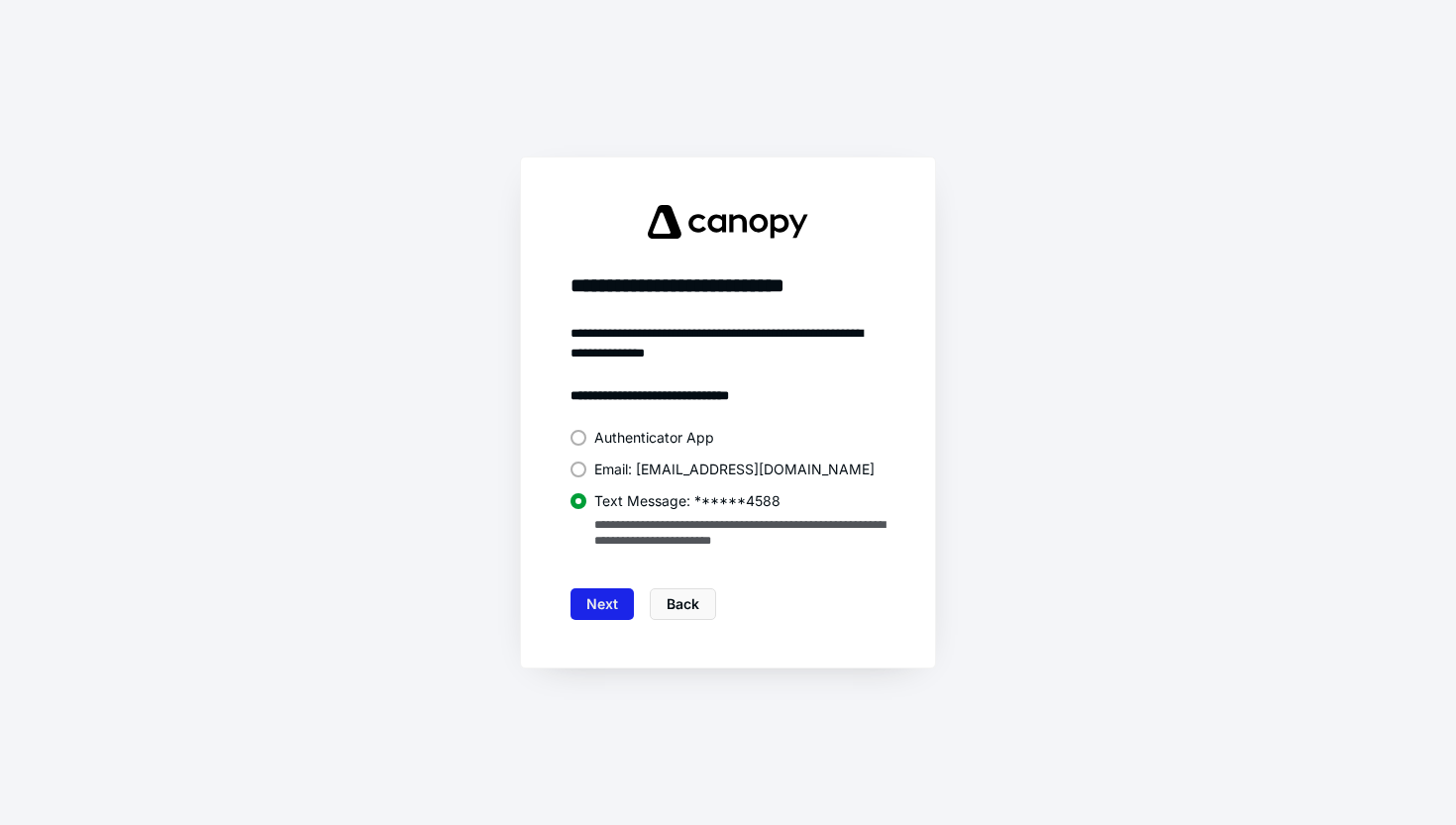 click on "Next" at bounding box center (602, 604) 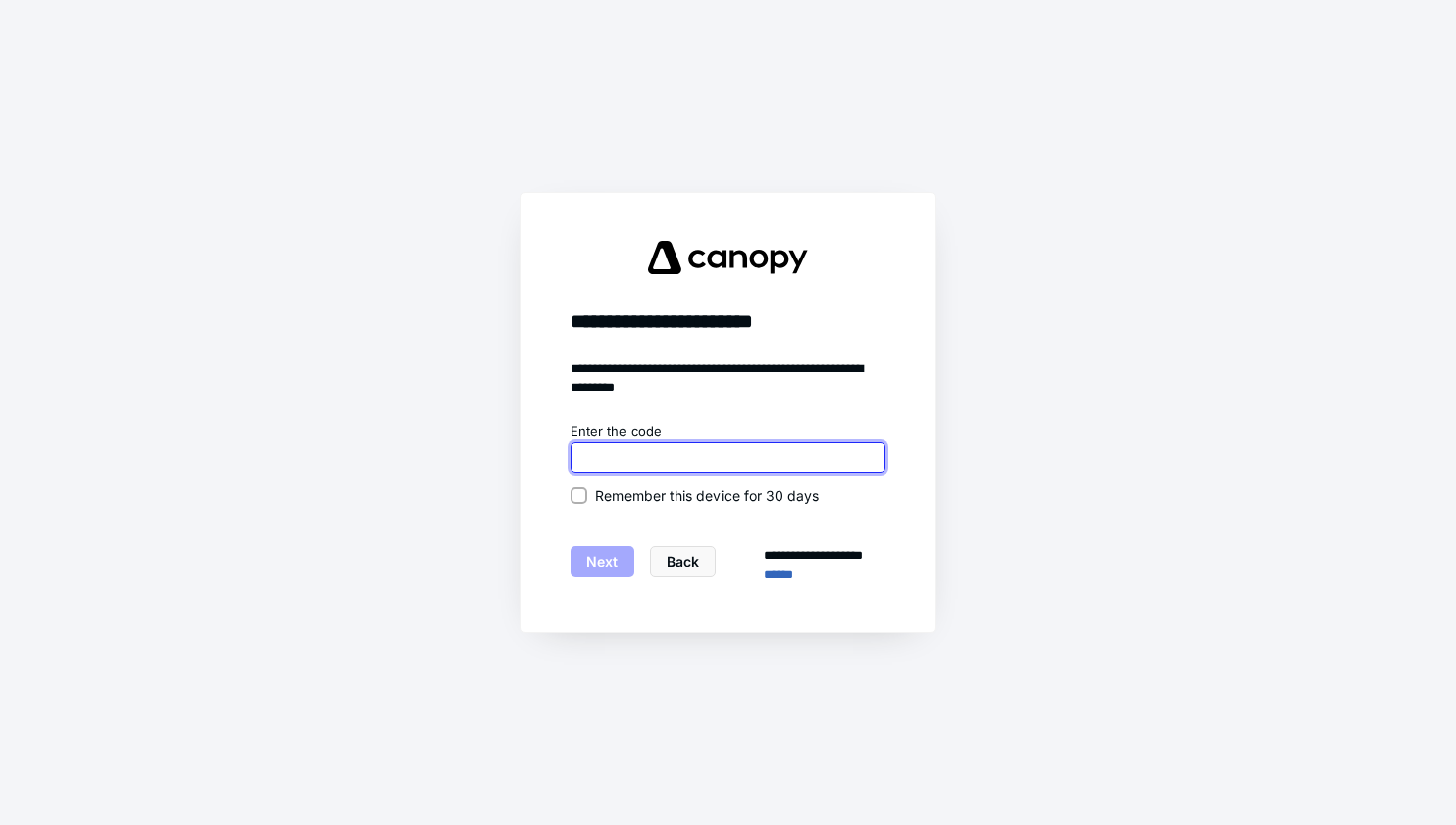 click at bounding box center [728, 458] 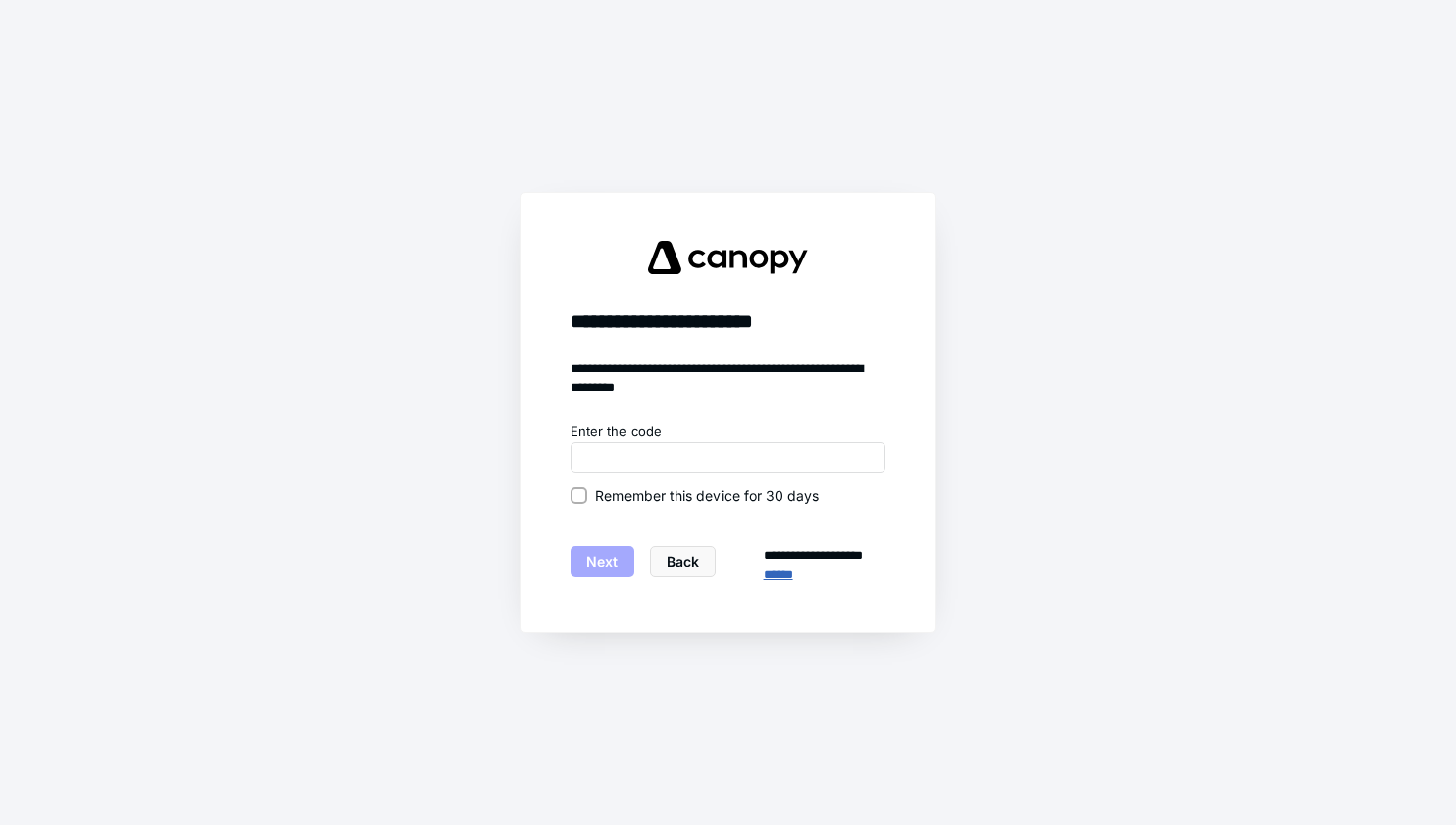 click on "******" at bounding box center [824, 575] 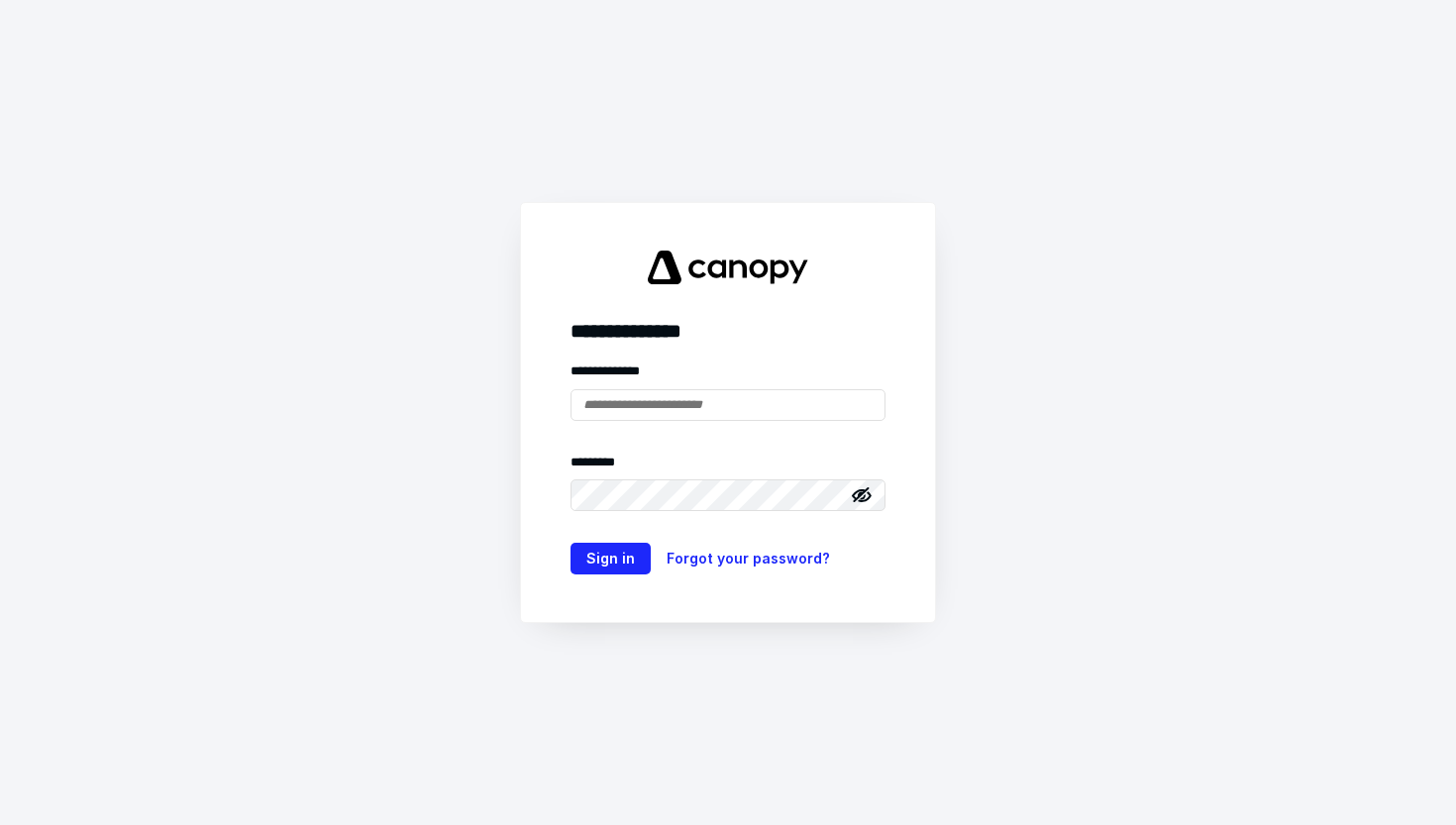 scroll, scrollTop: 0, scrollLeft: 0, axis: both 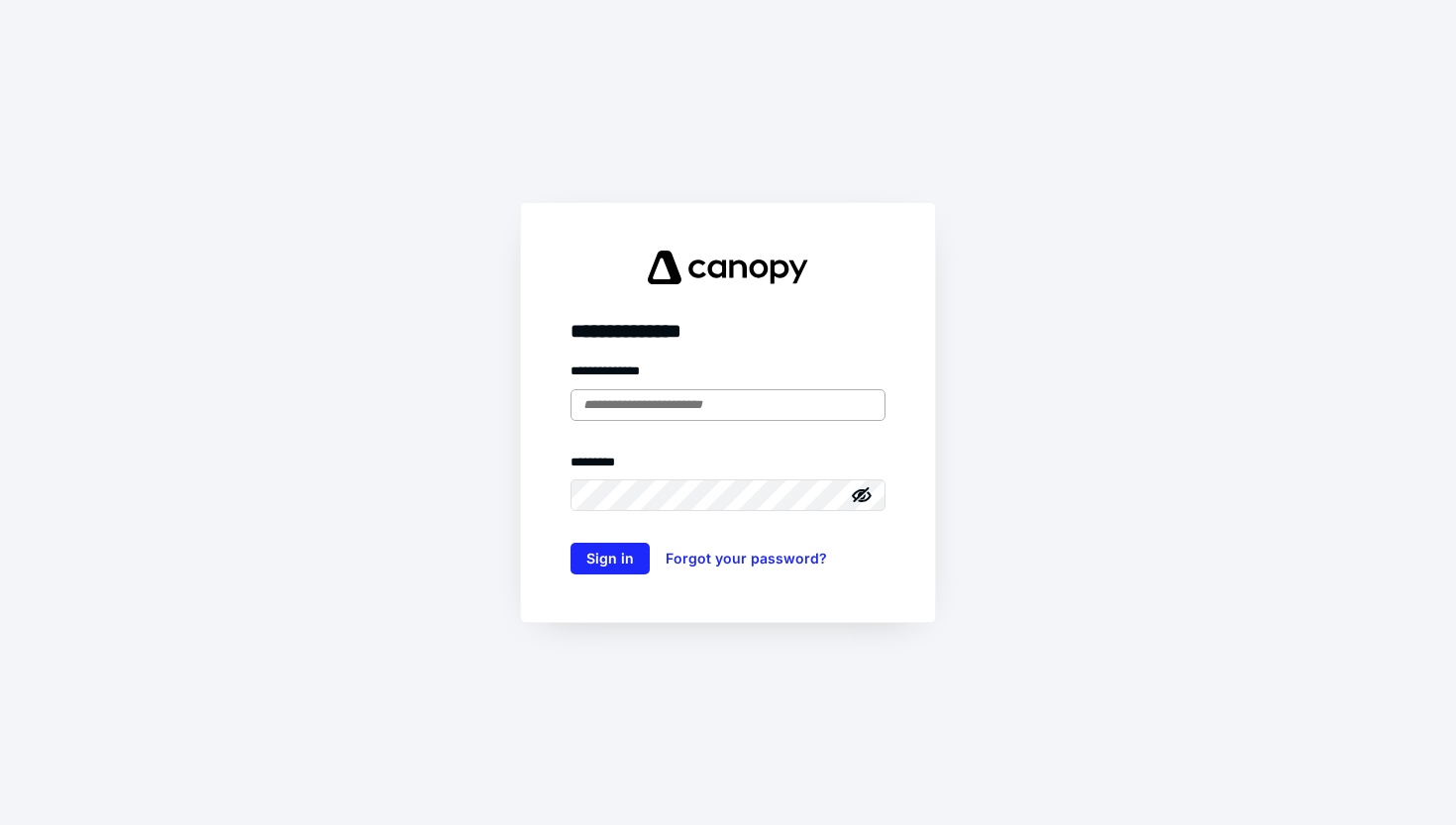 click at bounding box center [728, 405] 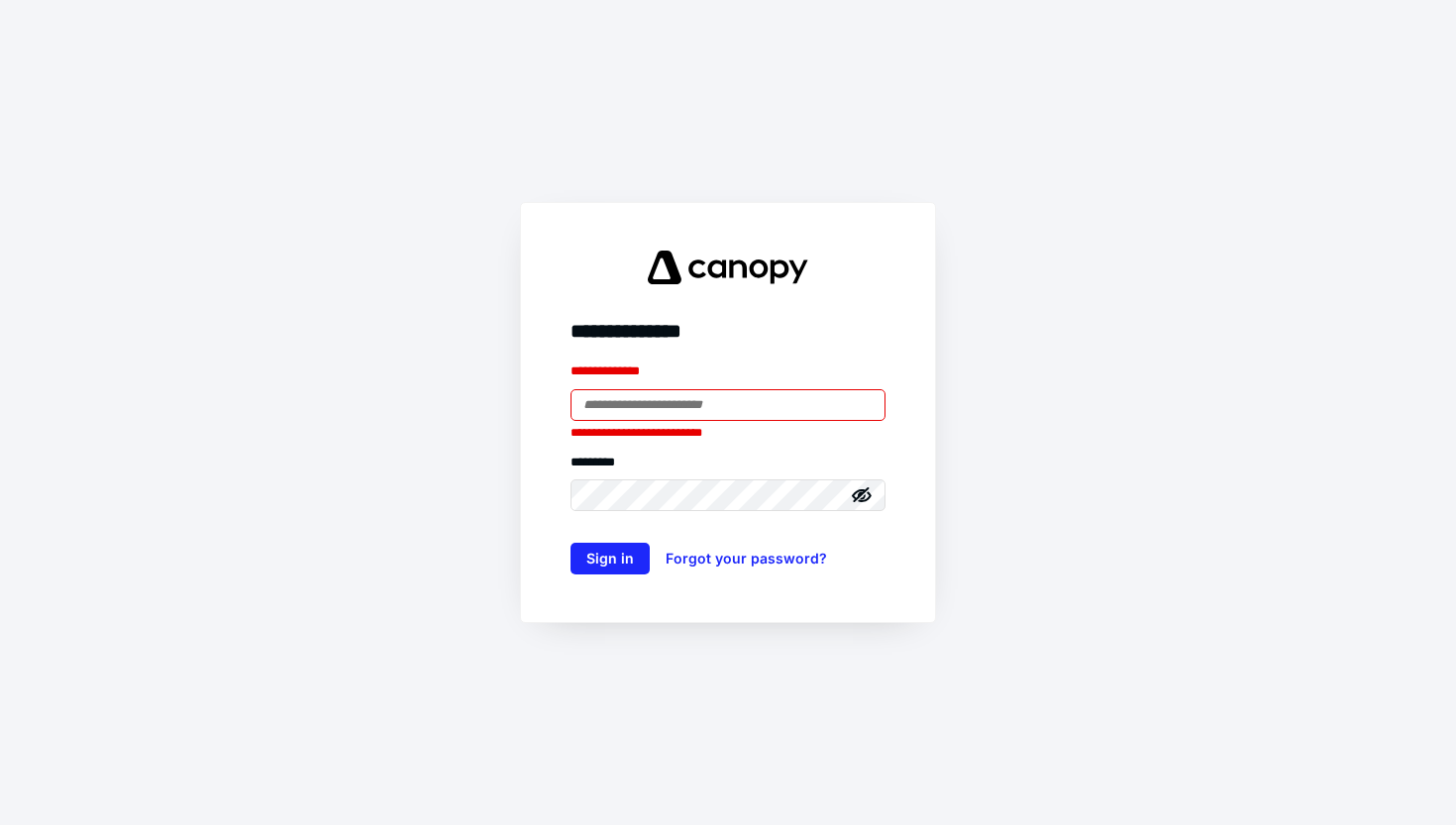 type on "**********" 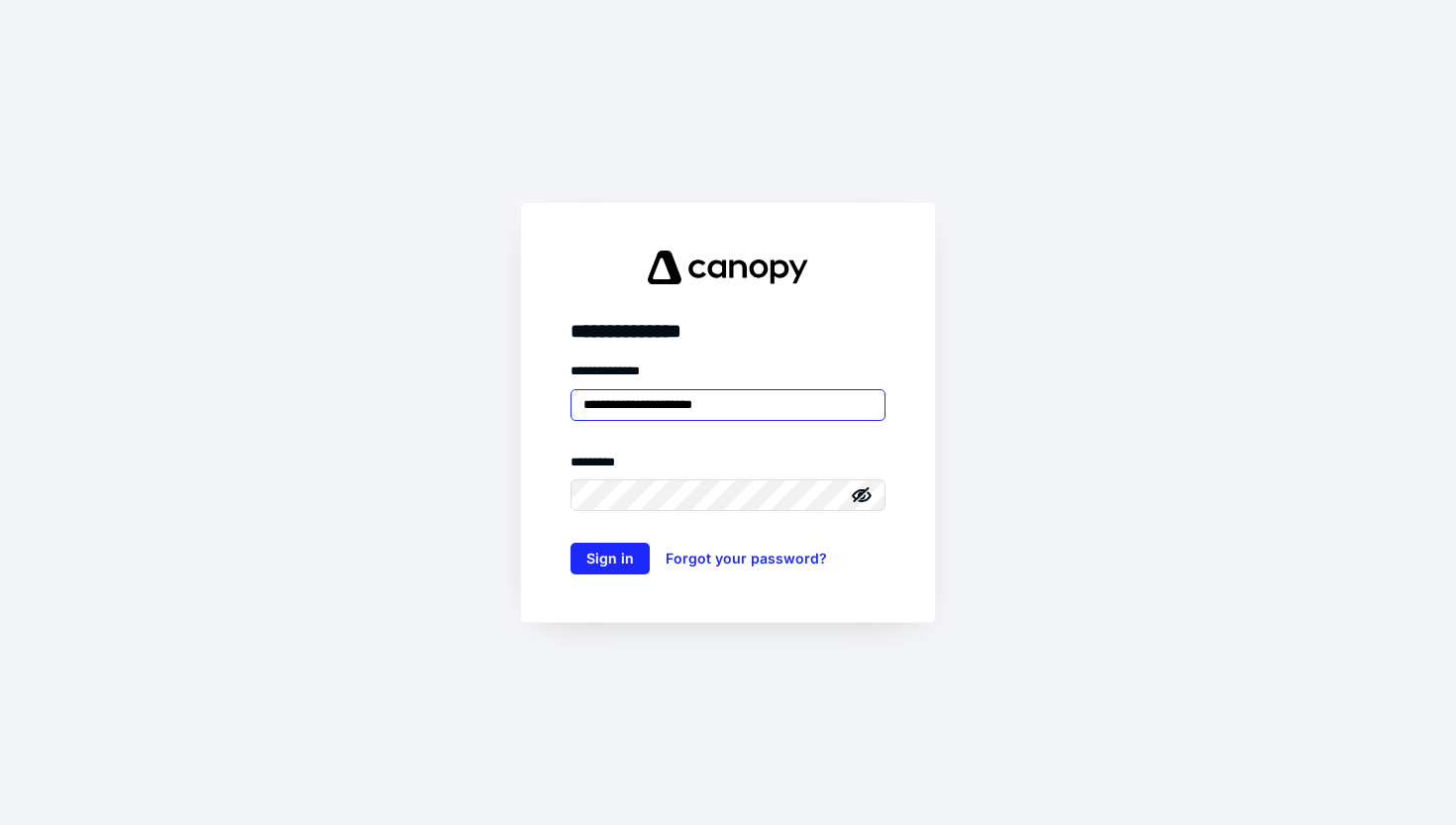 click on "Sign in" at bounding box center (610, 559) 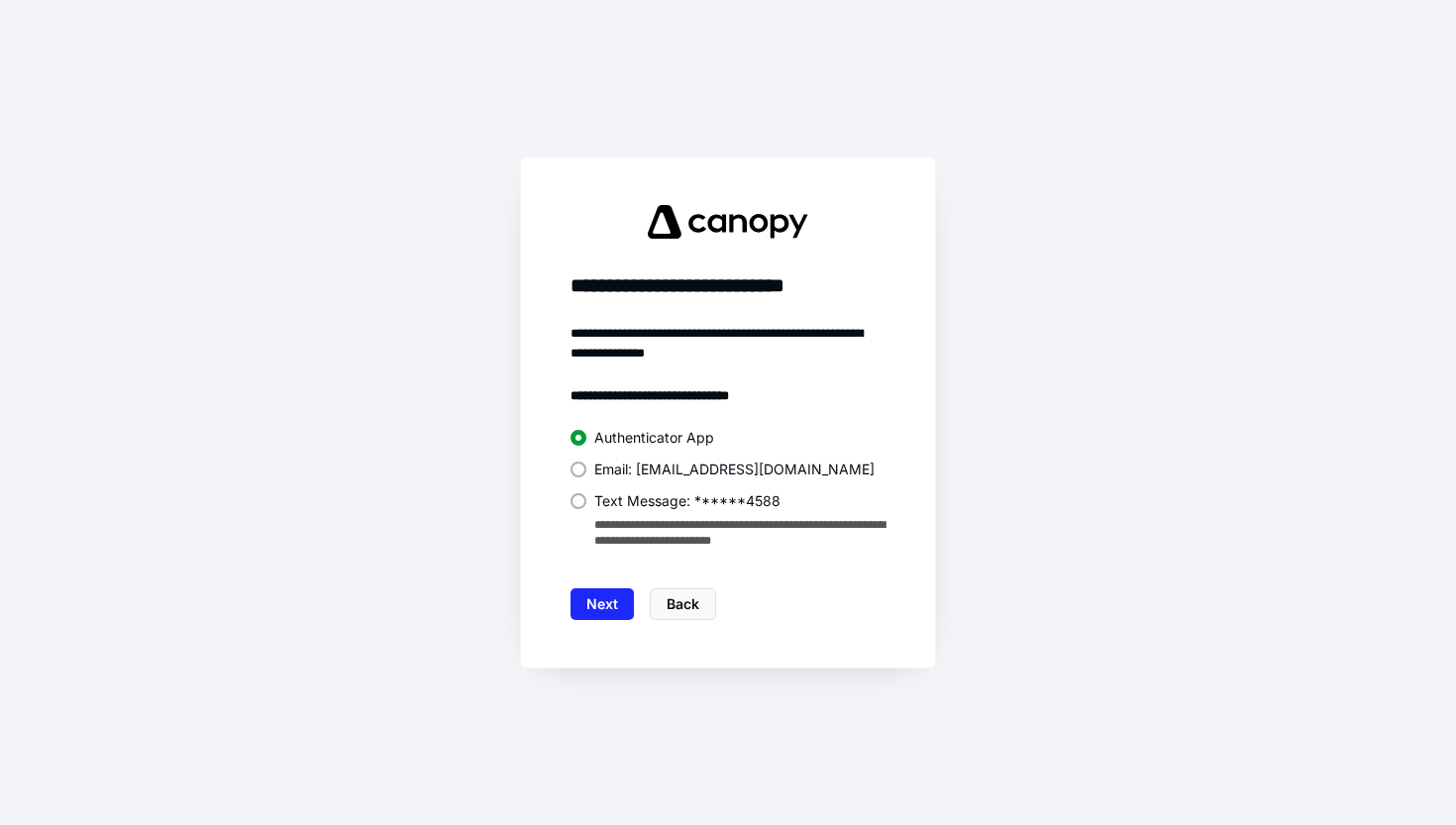 click on "Email: [EMAIL_ADDRESS][DOMAIN_NAME]" at bounding box center (734, 469) 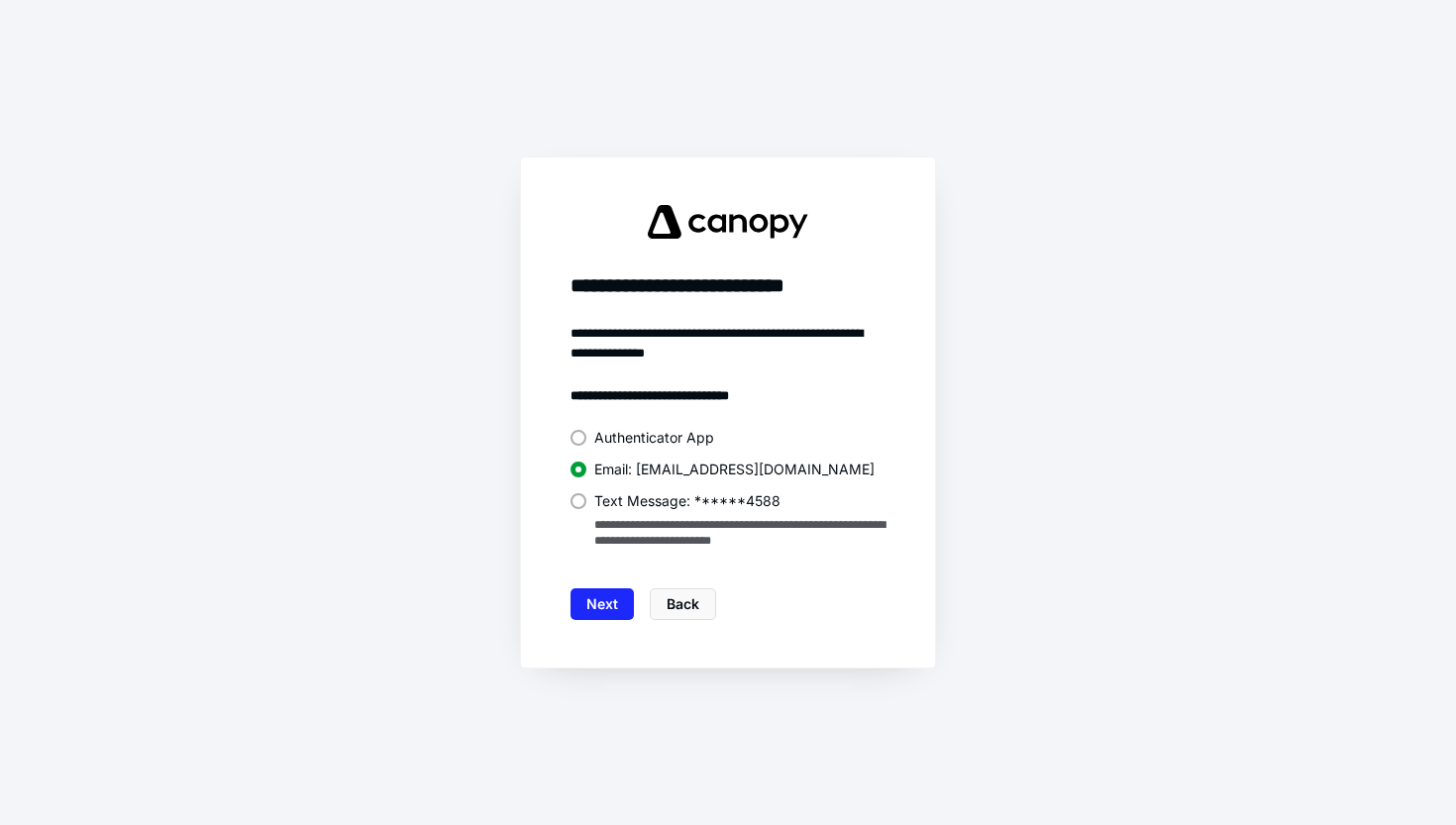 click on "Authenticator App" at bounding box center (654, 438) 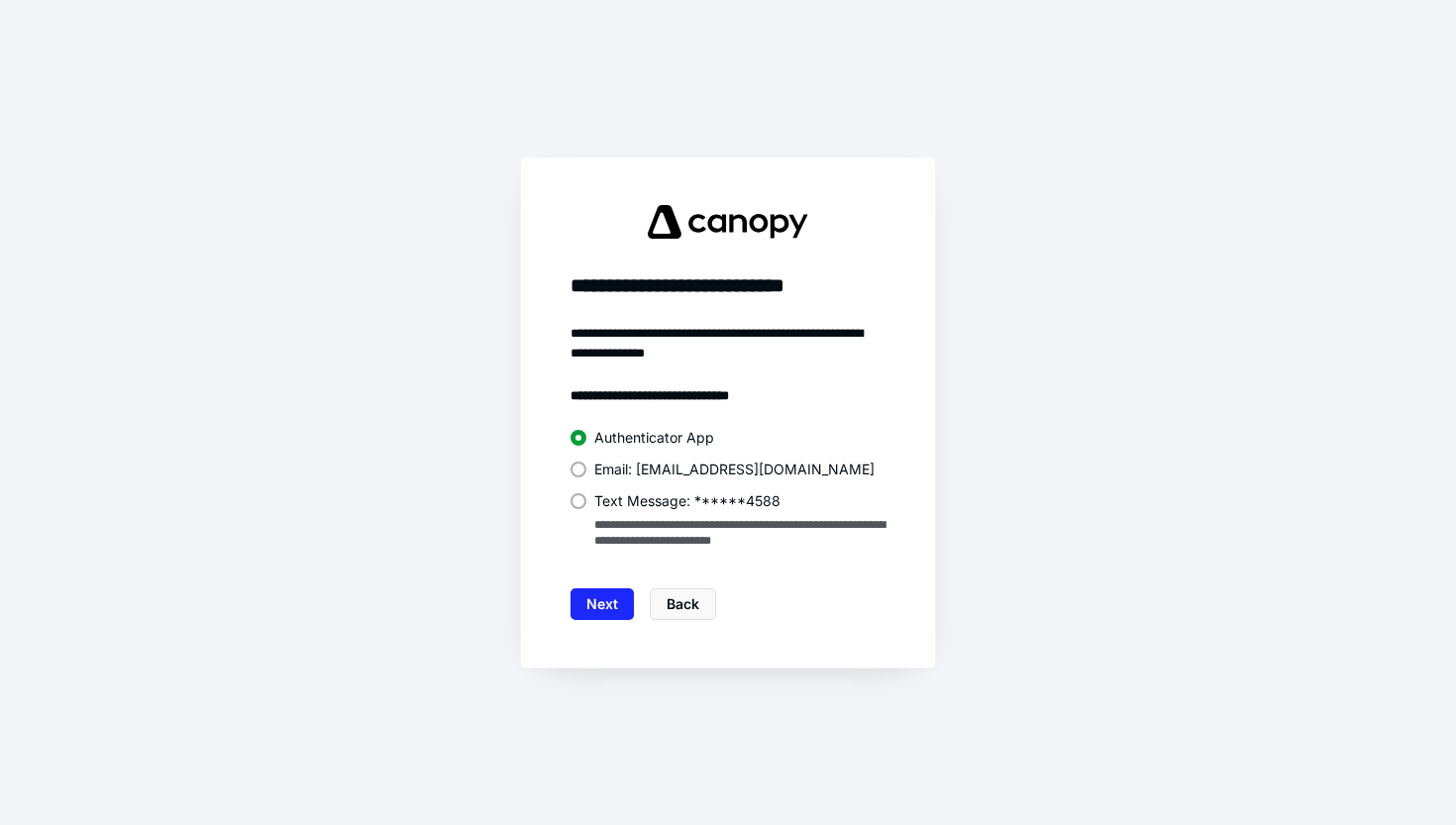 click on "Email: [EMAIL_ADDRESS][DOMAIN_NAME]" at bounding box center (734, 469) 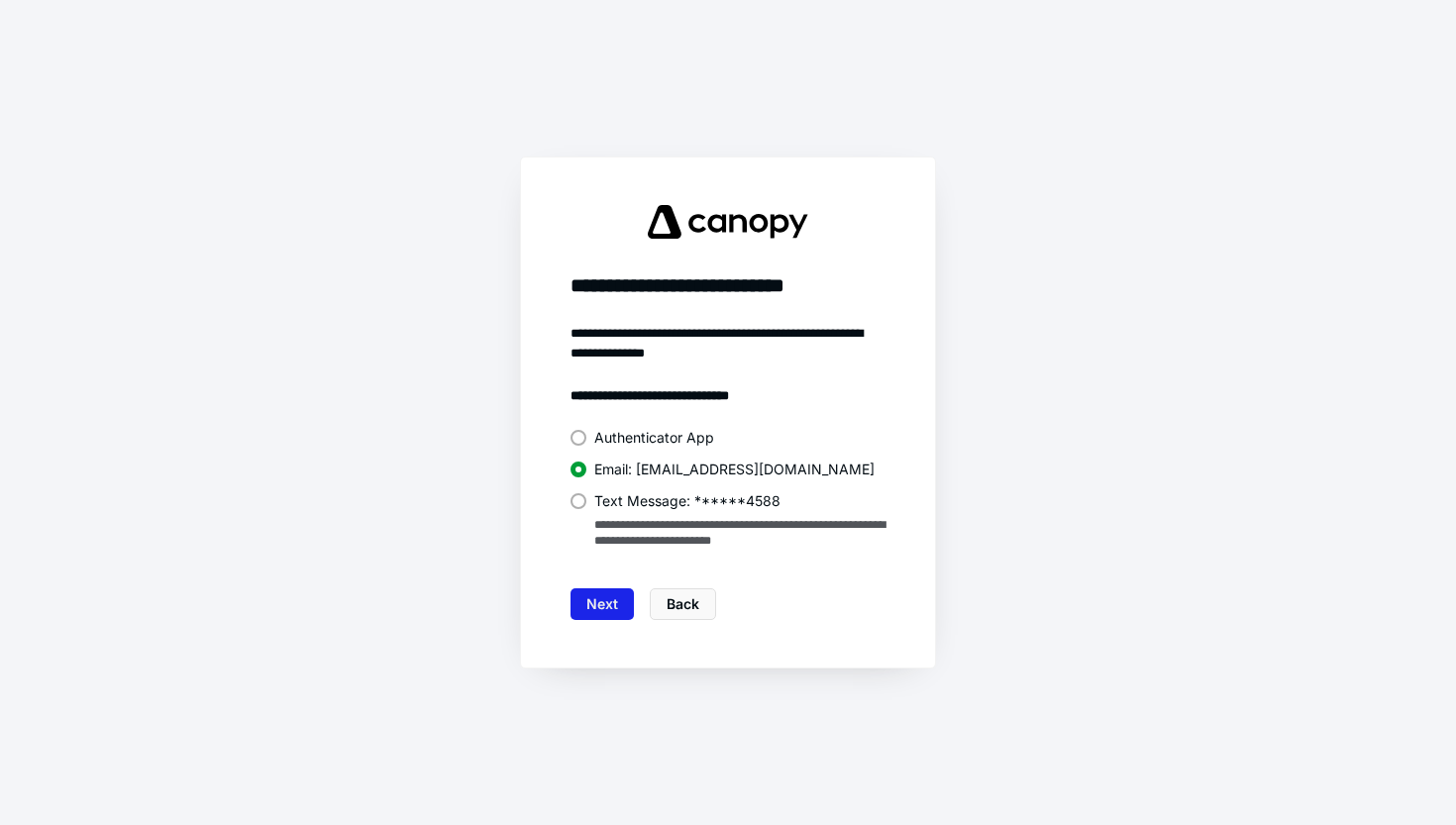click on "Next" at bounding box center (602, 604) 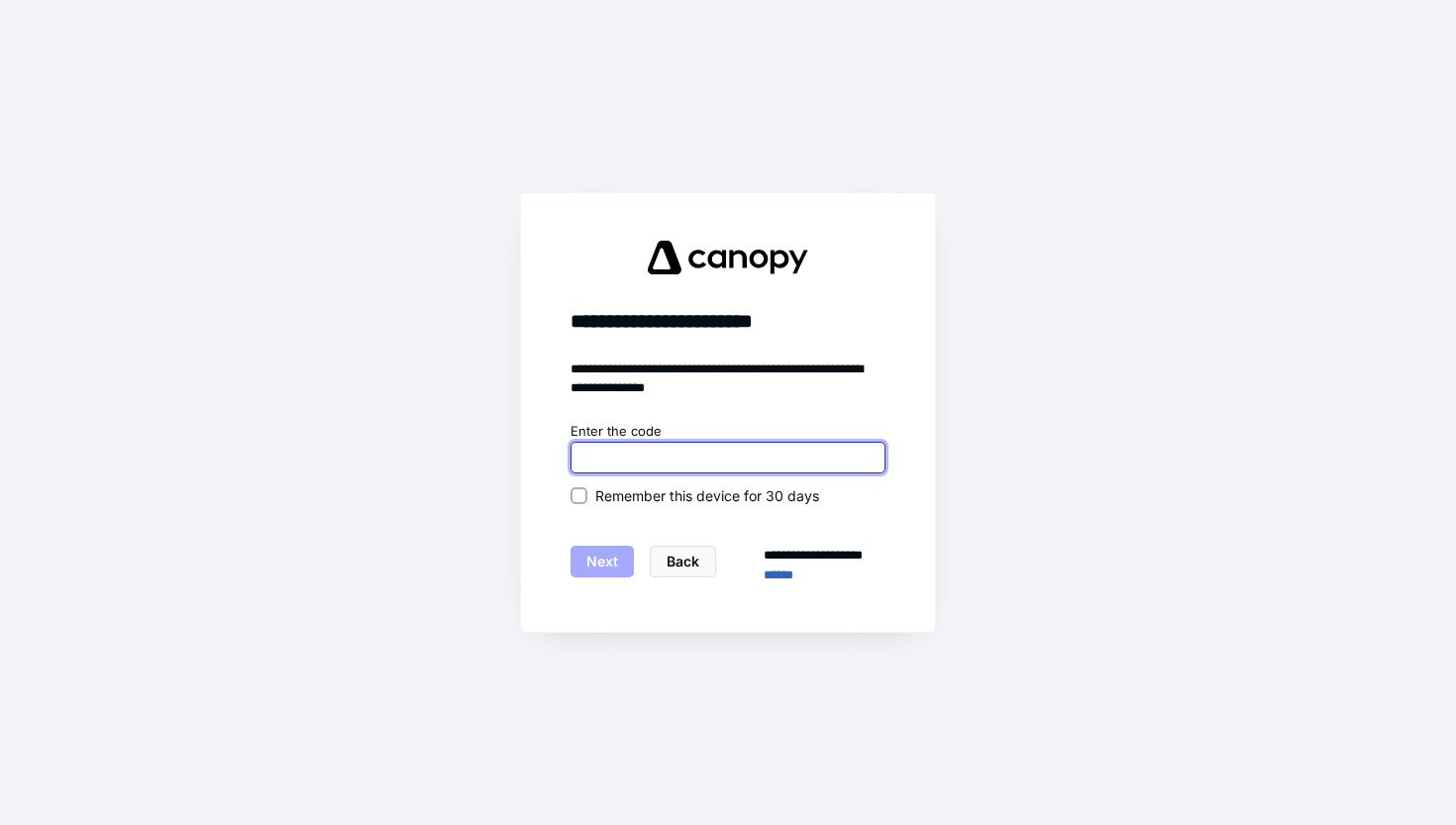 click at bounding box center [728, 458] 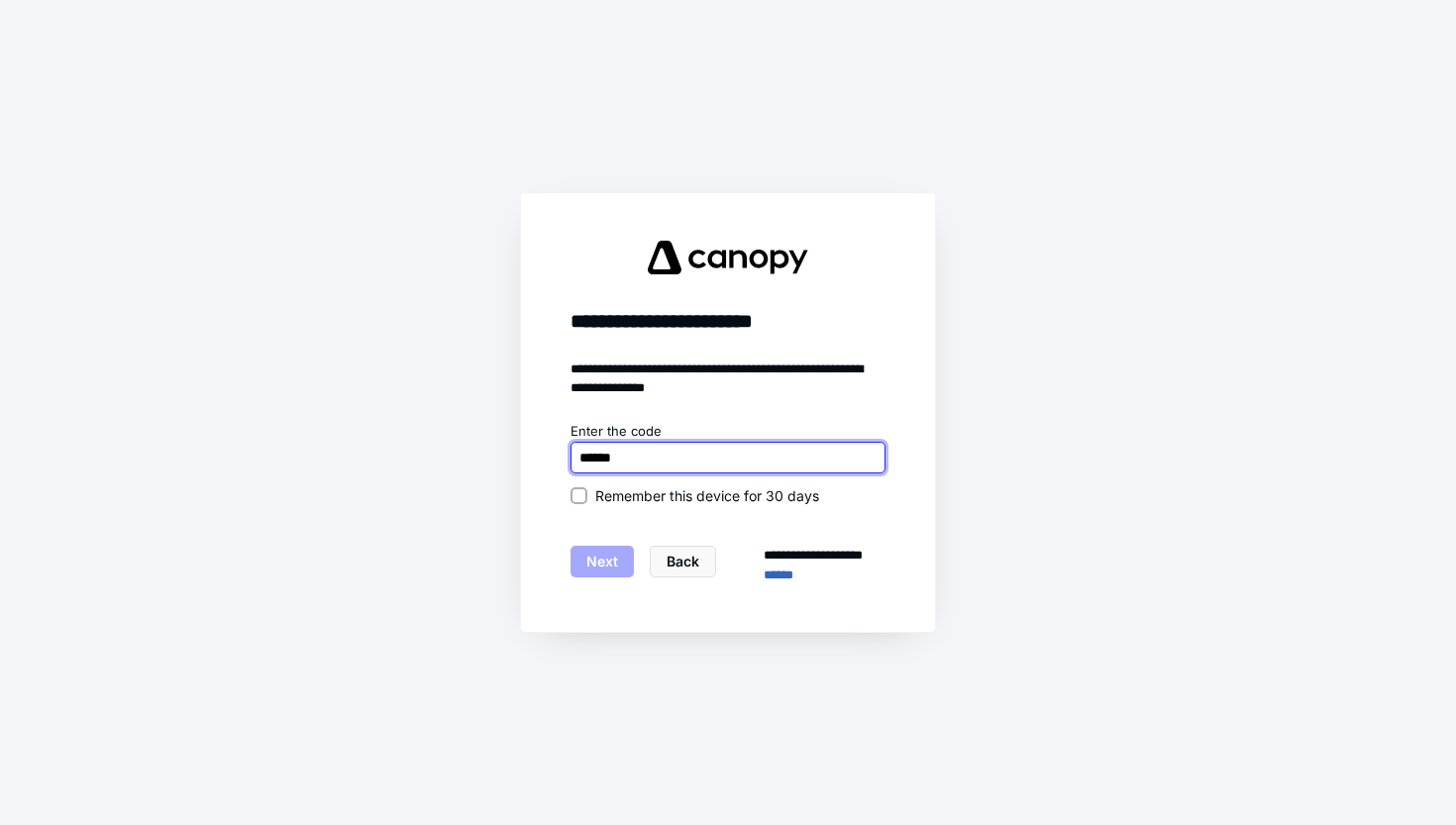 type on "******" 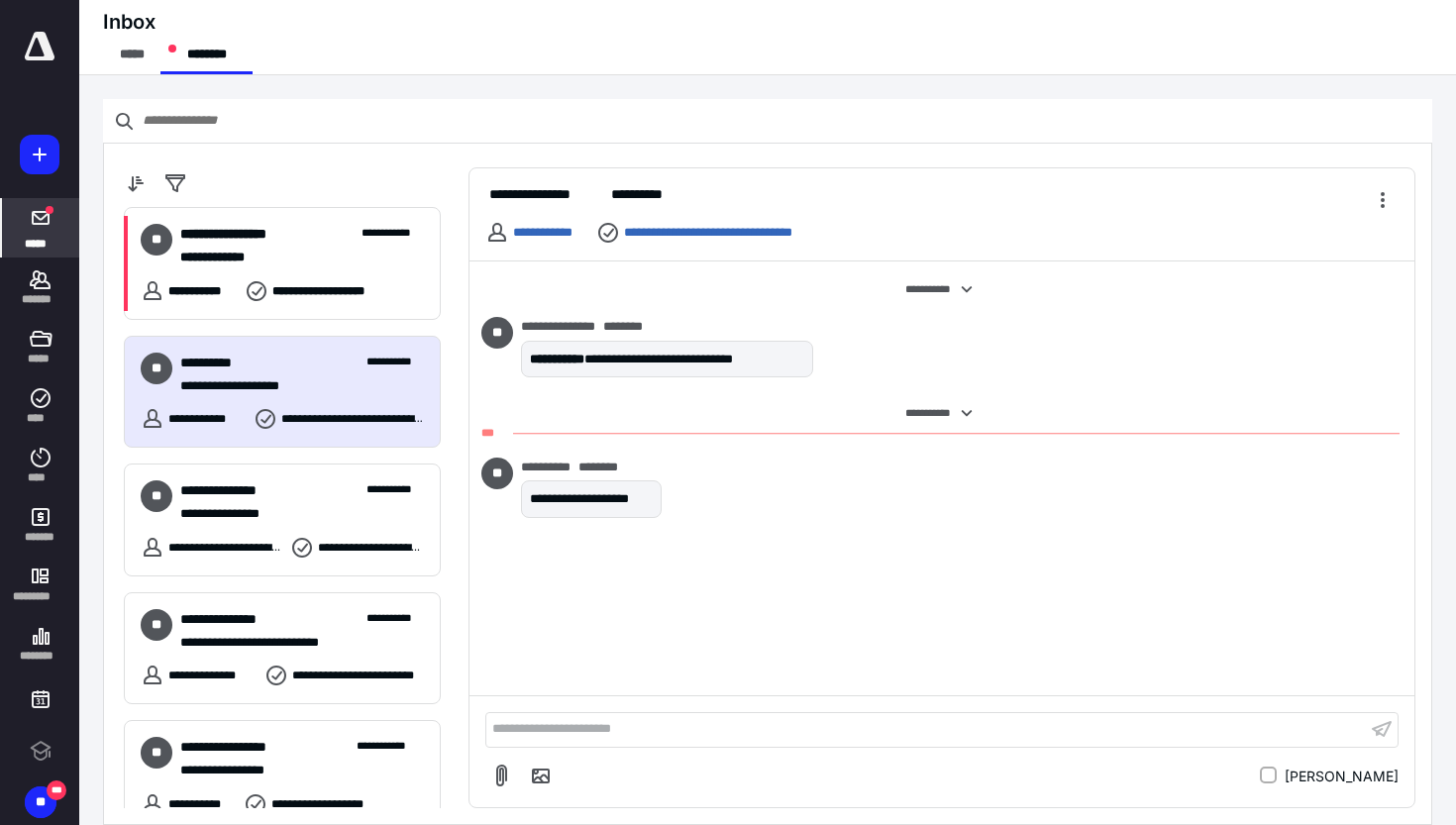 scroll, scrollTop: 0, scrollLeft: 0, axis: both 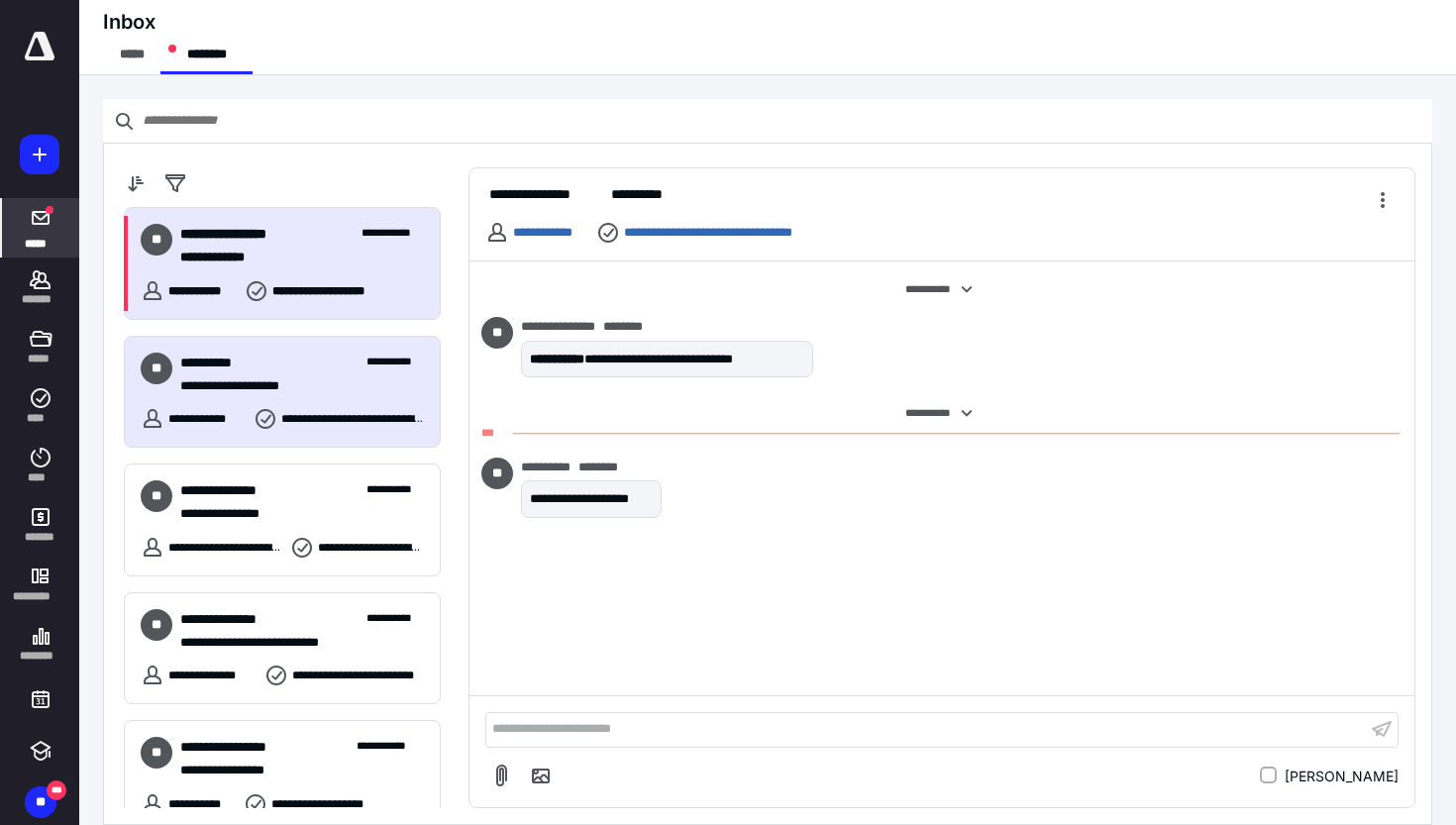 click on "**********" at bounding box center [282, 263] 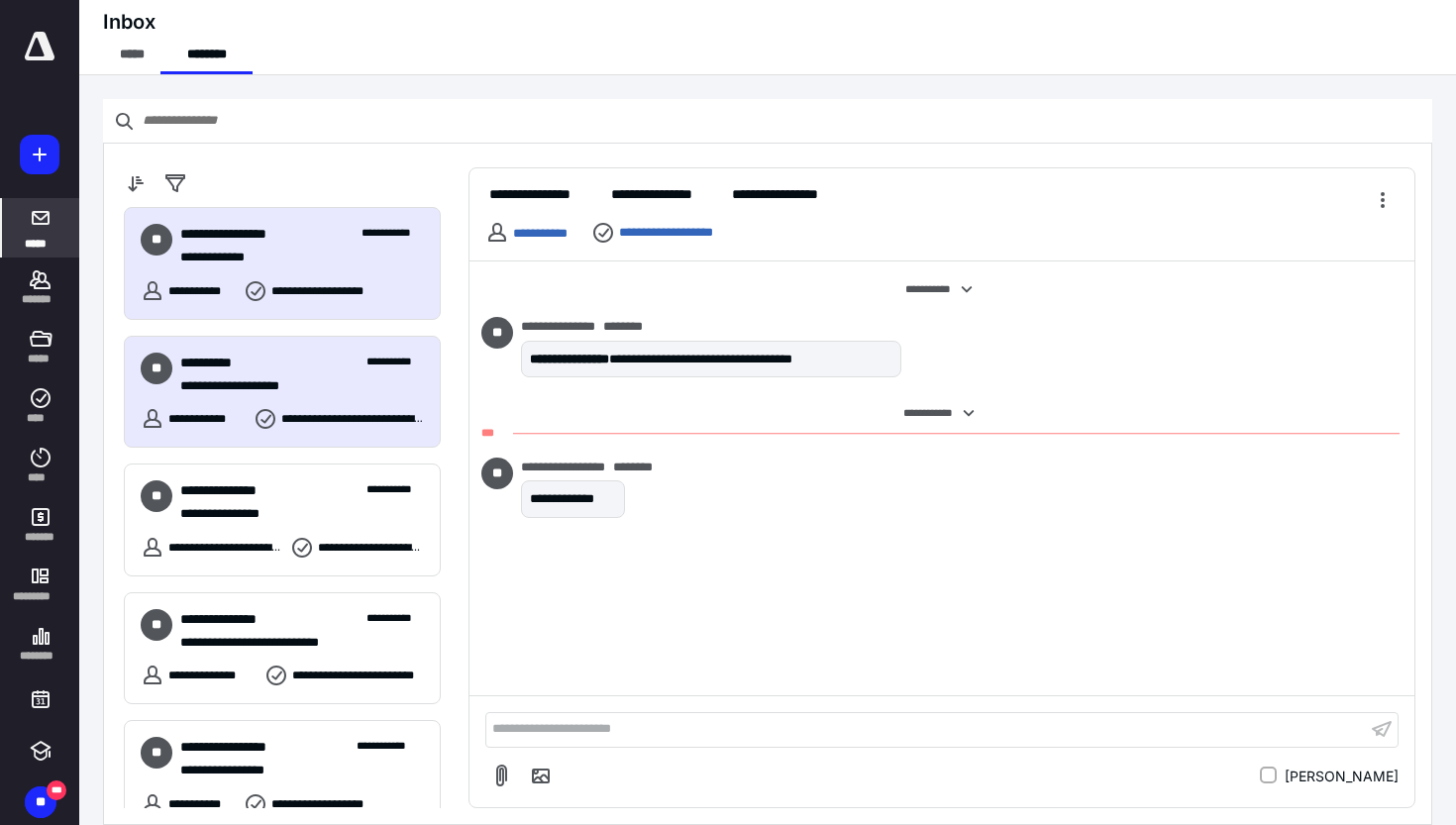 click on "**********" at bounding box center (302, 362) 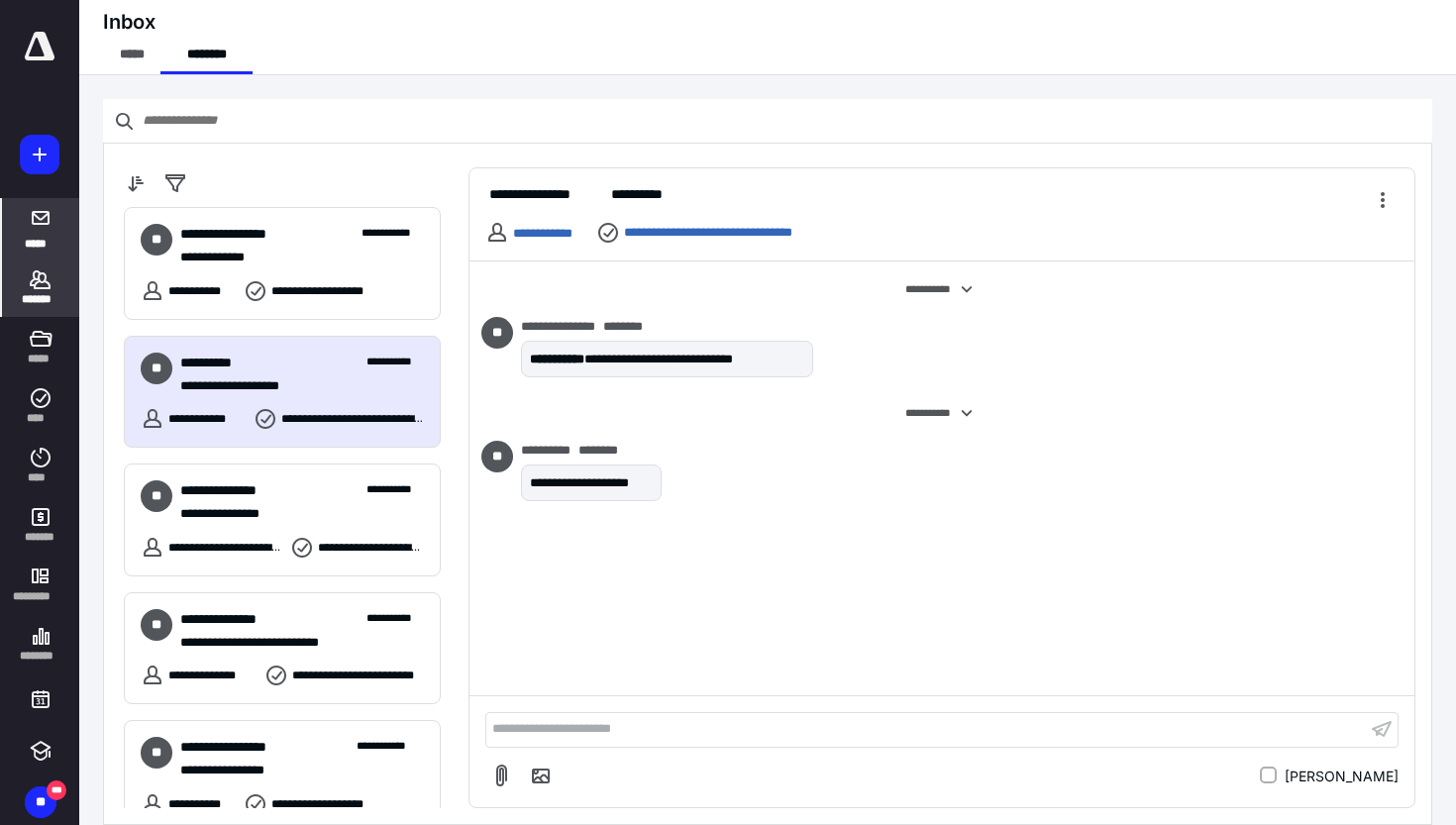 click on "*******" at bounding box center (41, 299) 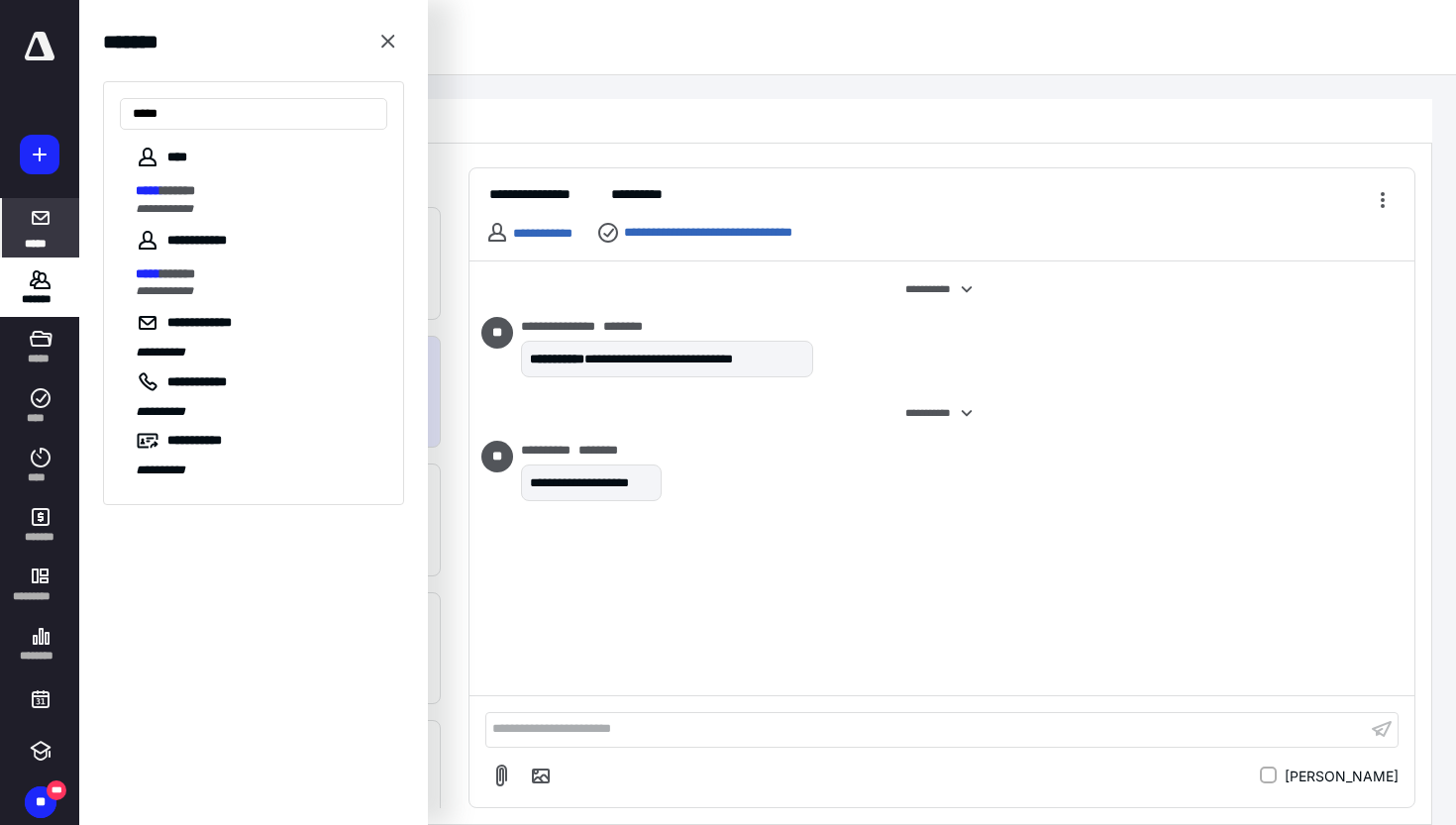 type on "*****" 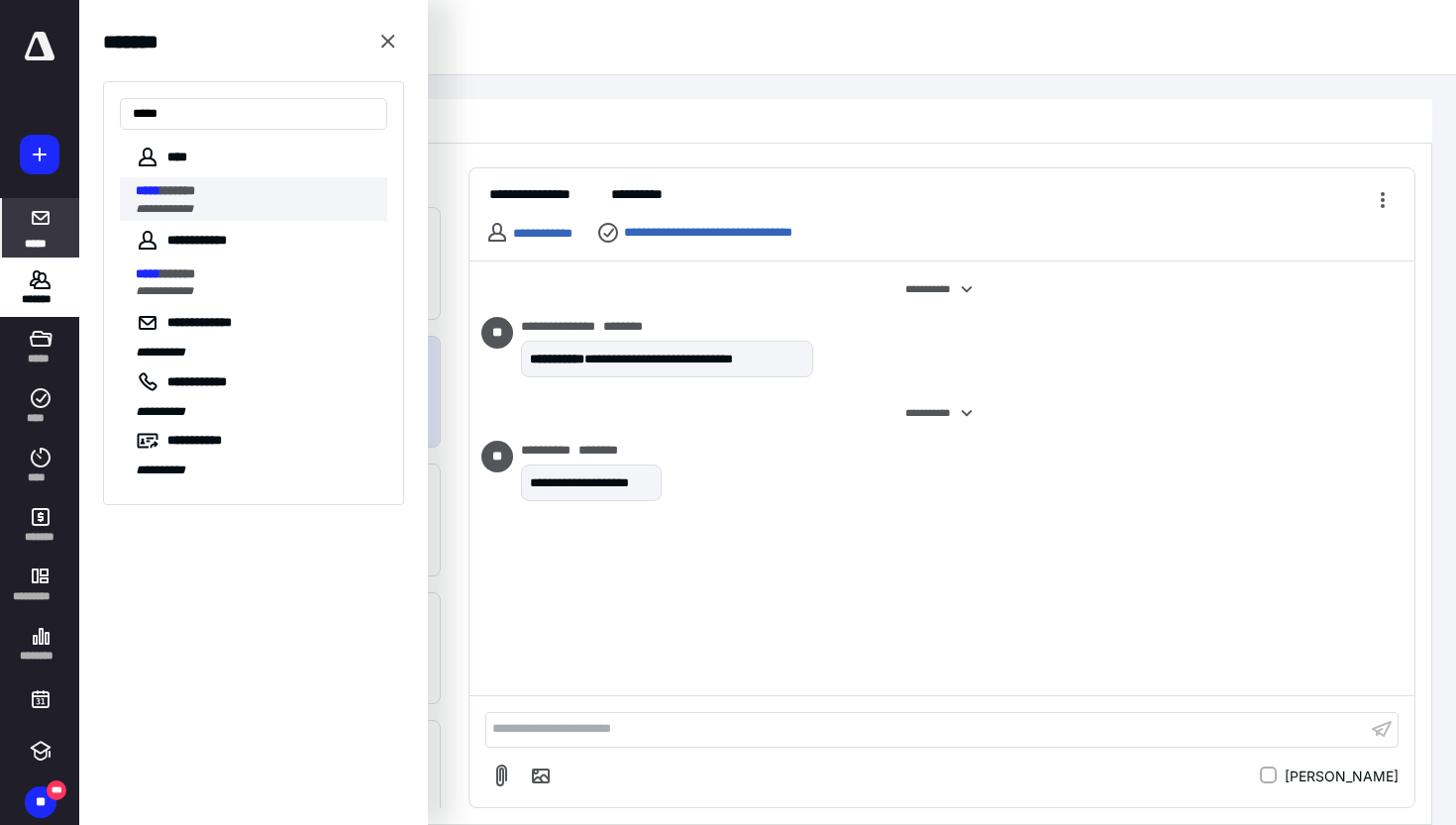 click on "**********" at bounding box center [256, 209] 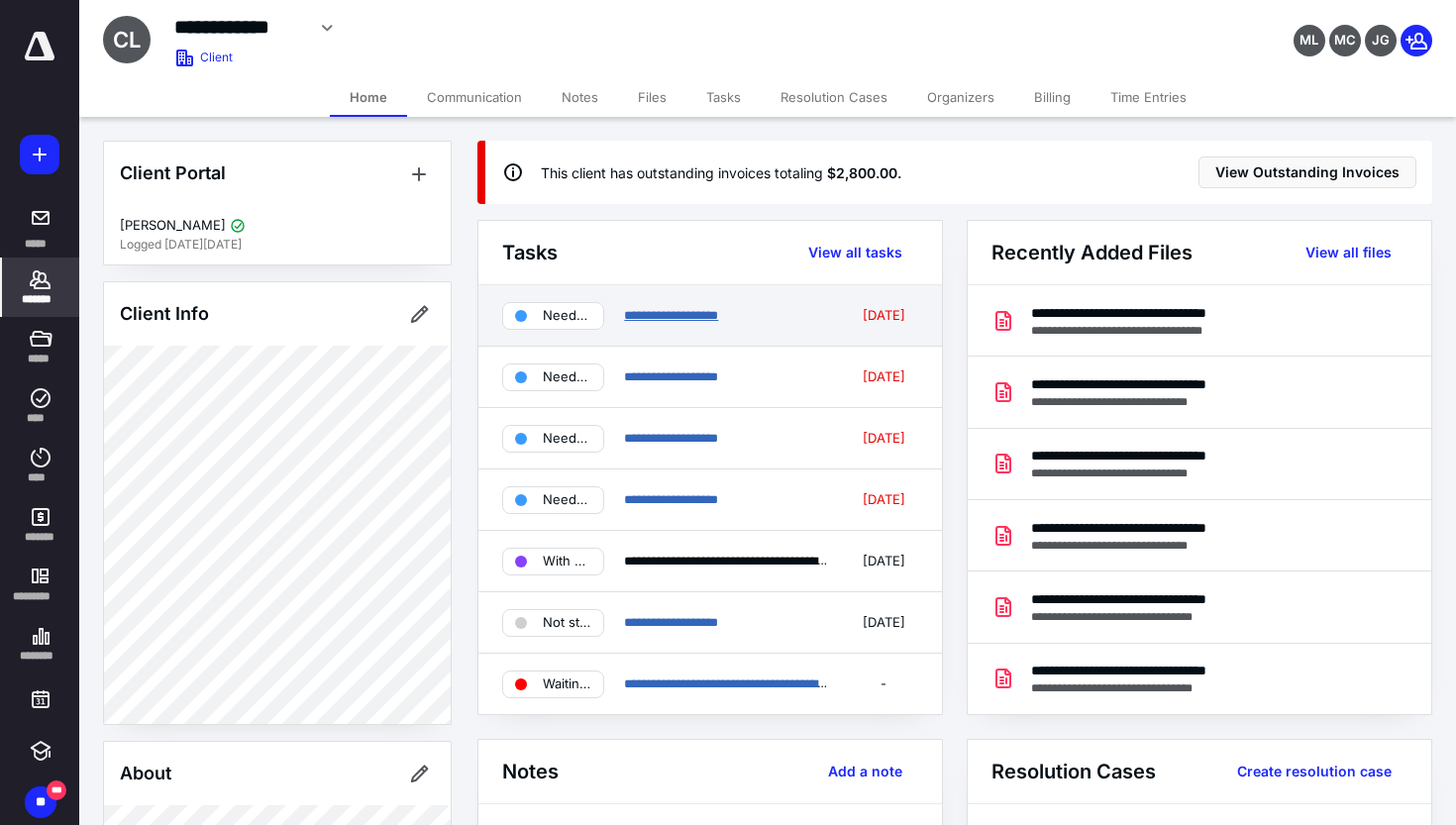 click on "**********" at bounding box center (671, 315) 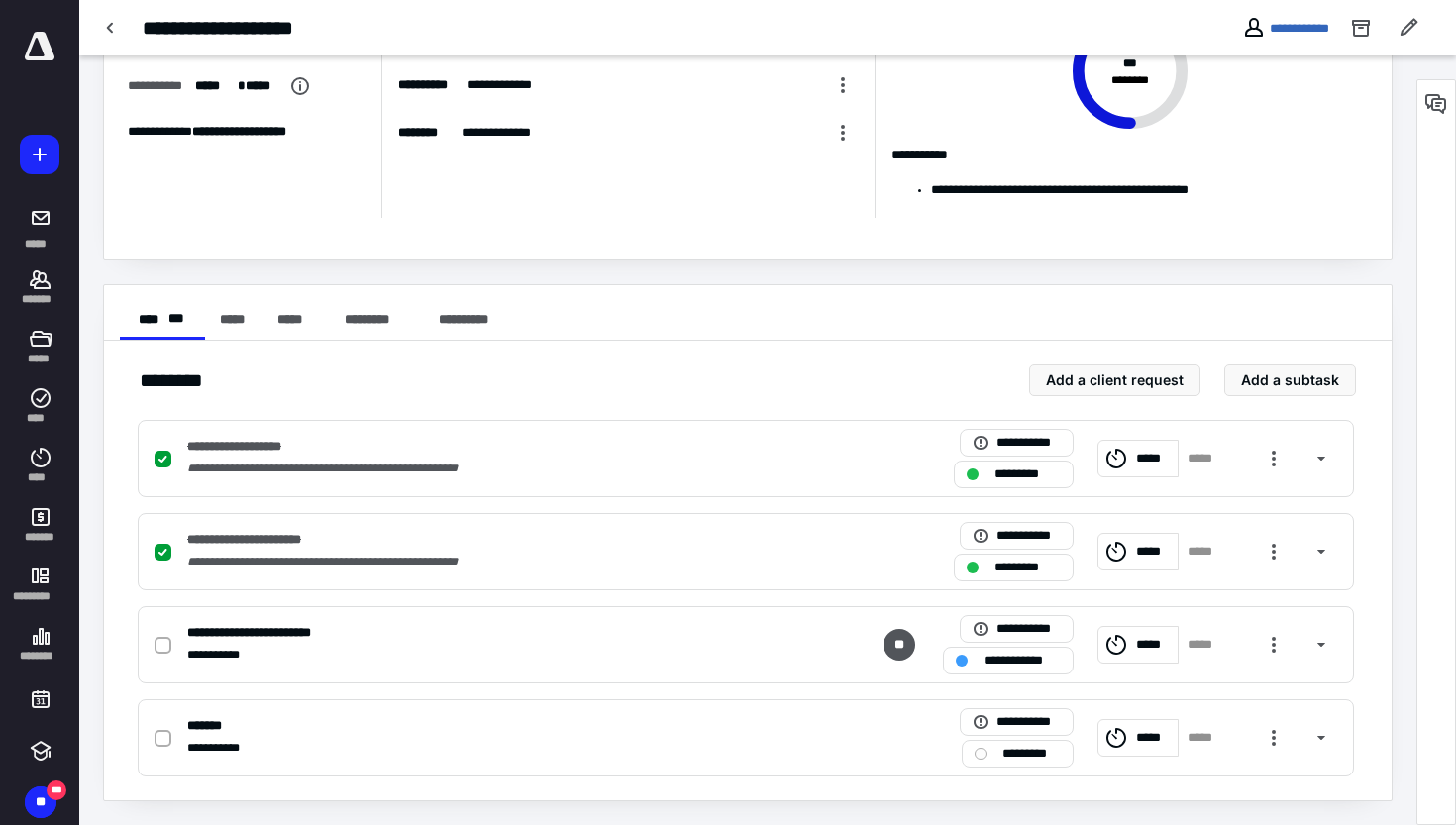 scroll, scrollTop: 0, scrollLeft: 0, axis: both 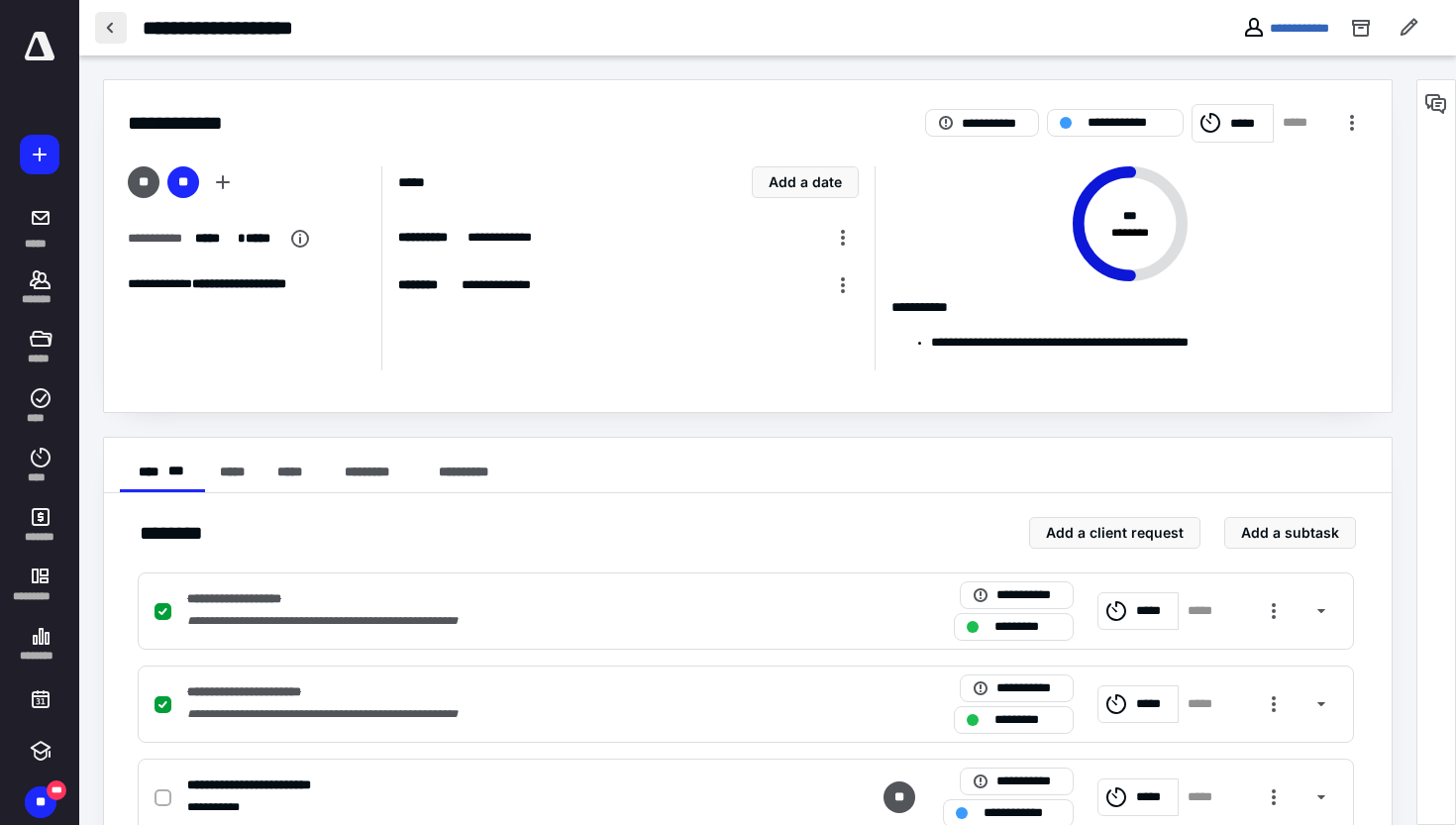 click at bounding box center (111, 28) 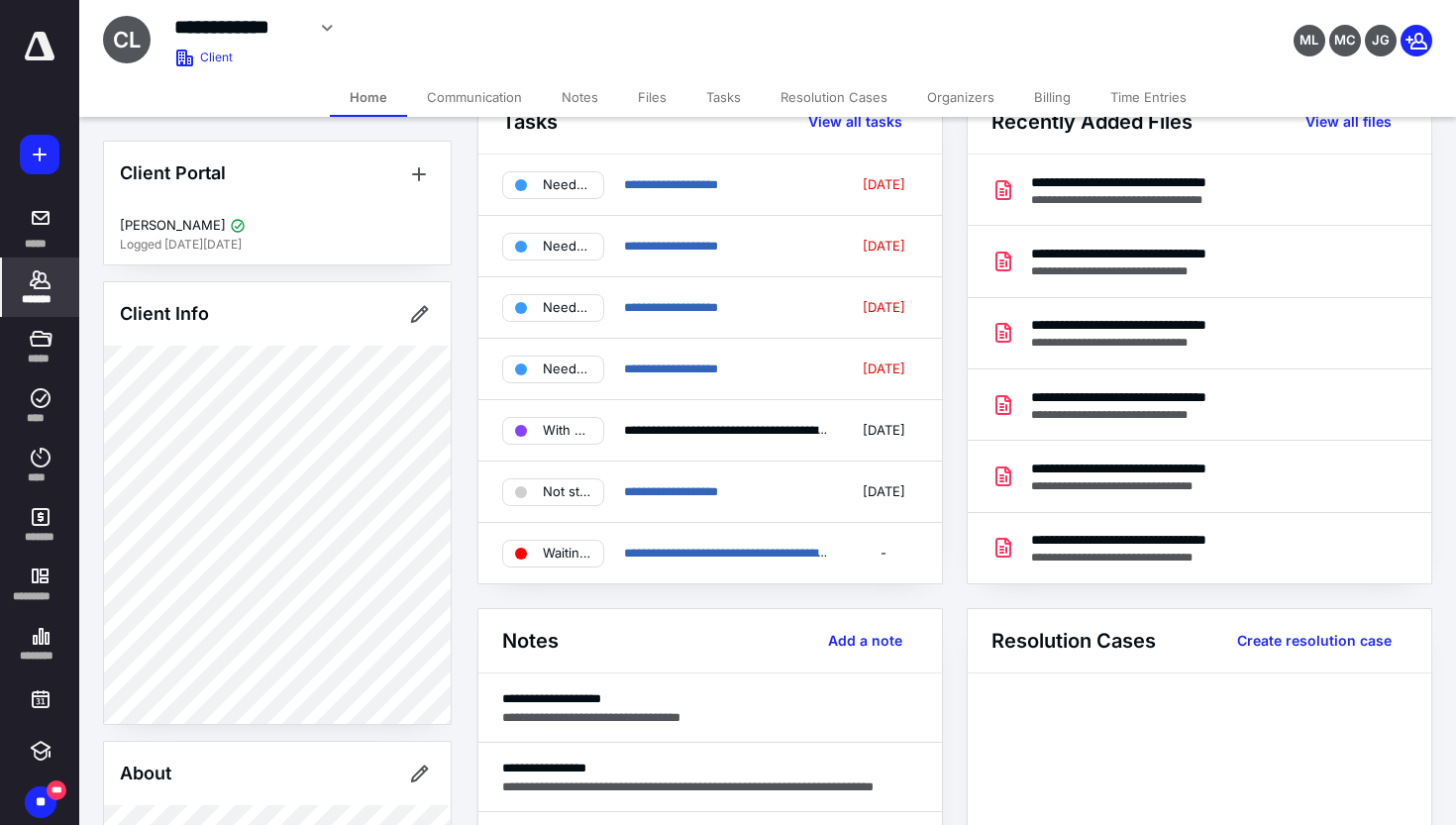 scroll, scrollTop: 143, scrollLeft: 0, axis: vertical 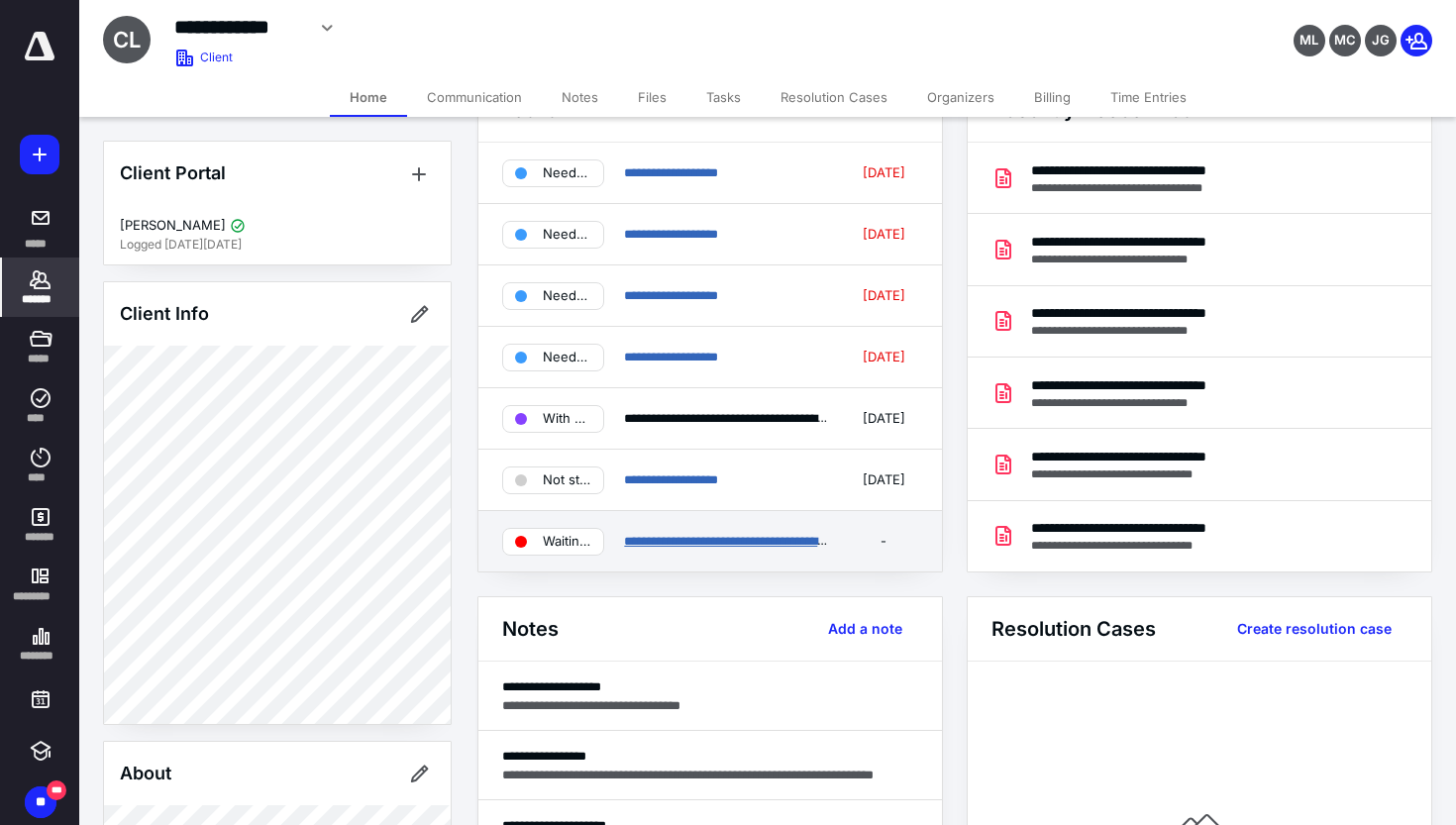 click on "**********" at bounding box center [733, 541] 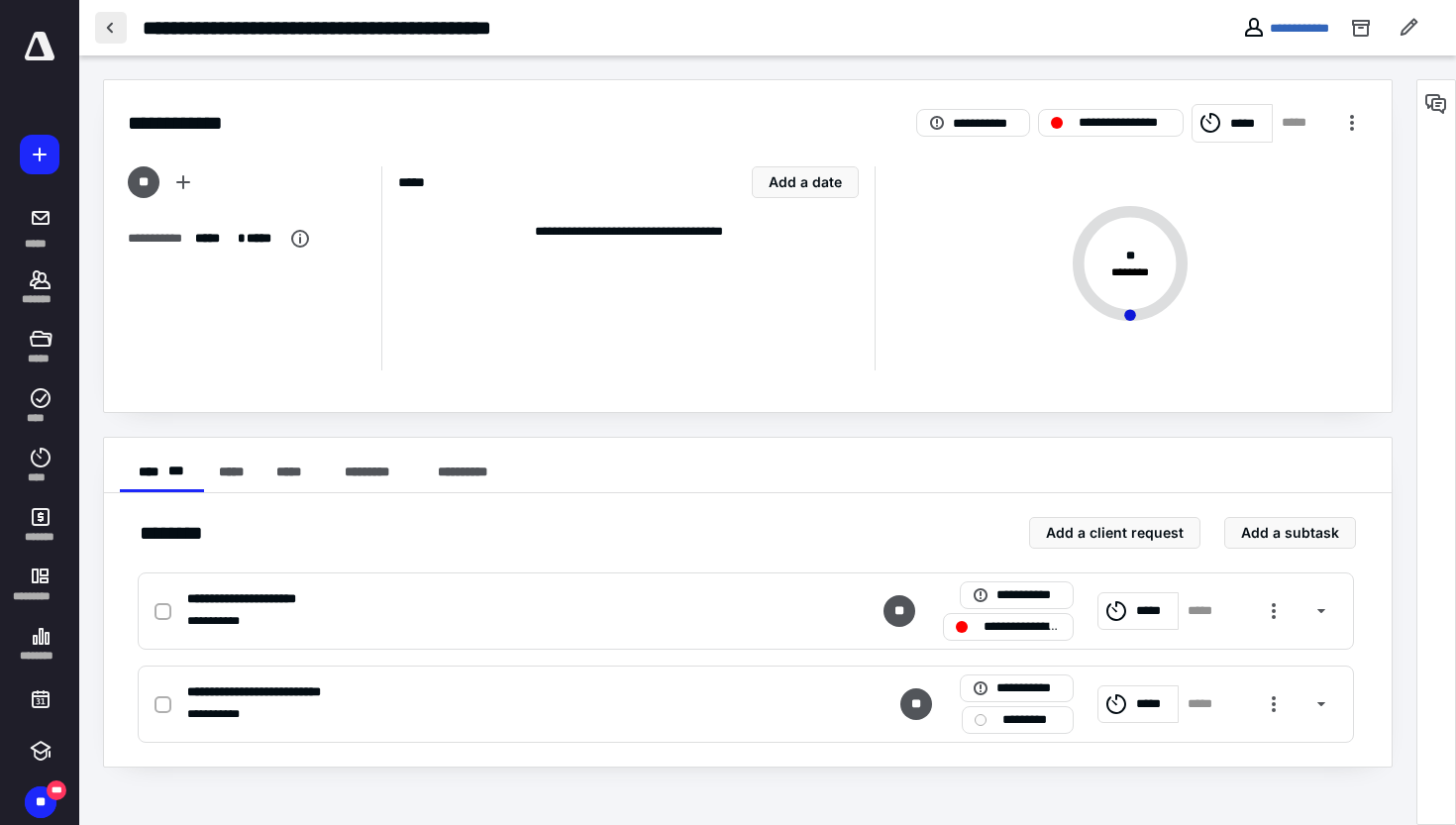 click at bounding box center (111, 28) 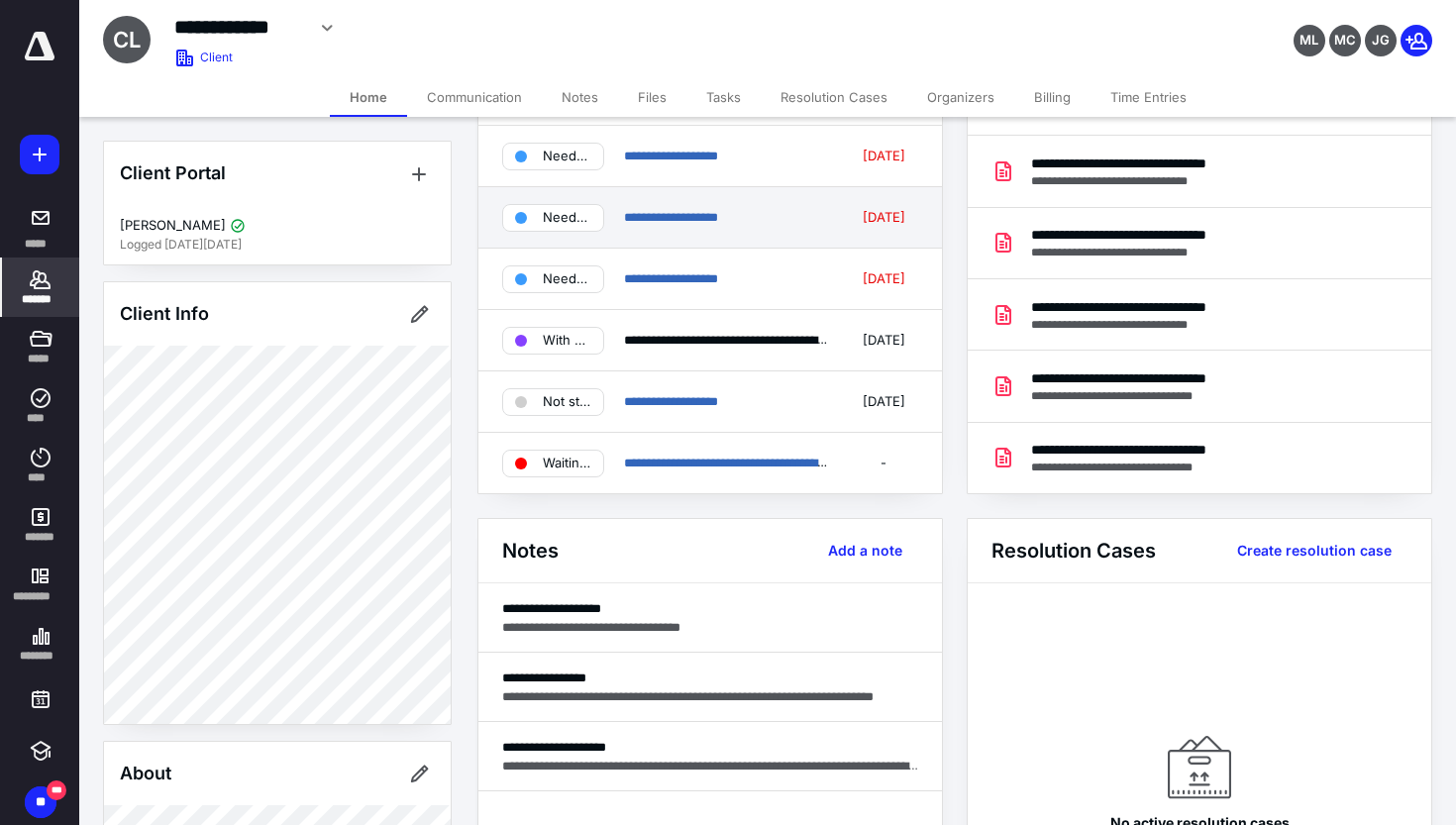 scroll, scrollTop: 0, scrollLeft: 0, axis: both 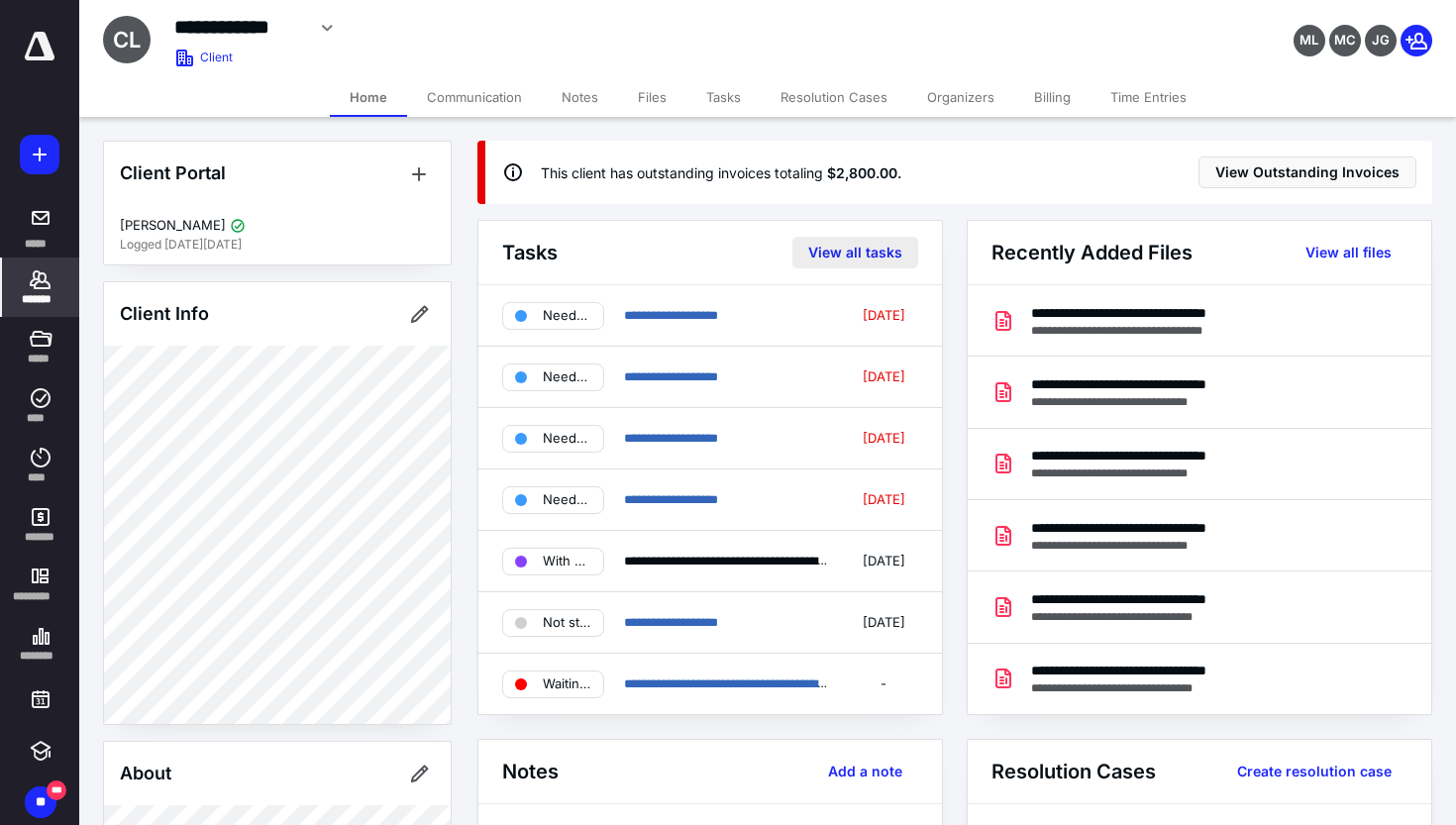 click on "View all tasks" at bounding box center [855, 253] 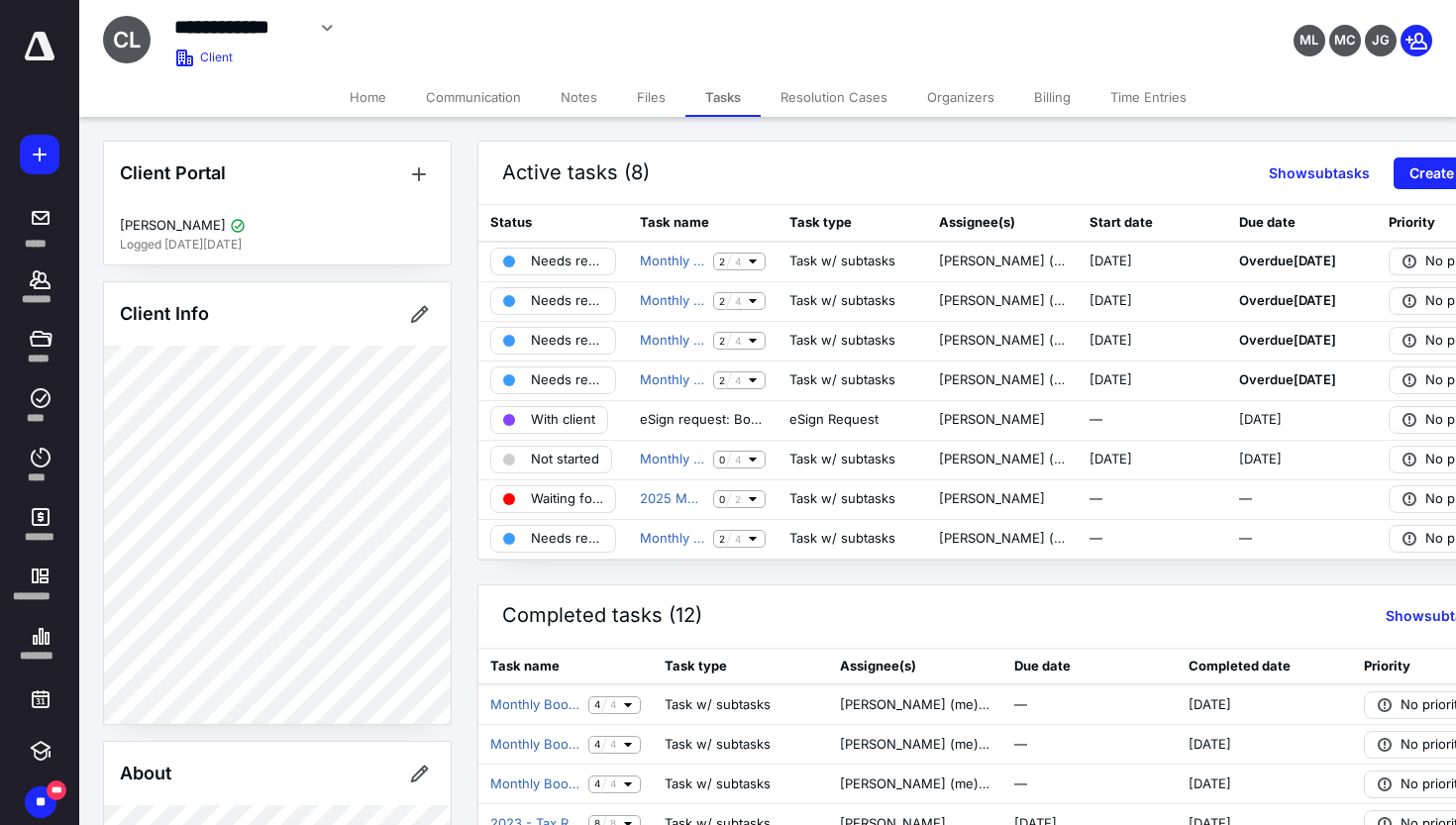 click on "Billing" at bounding box center (1052, 97) 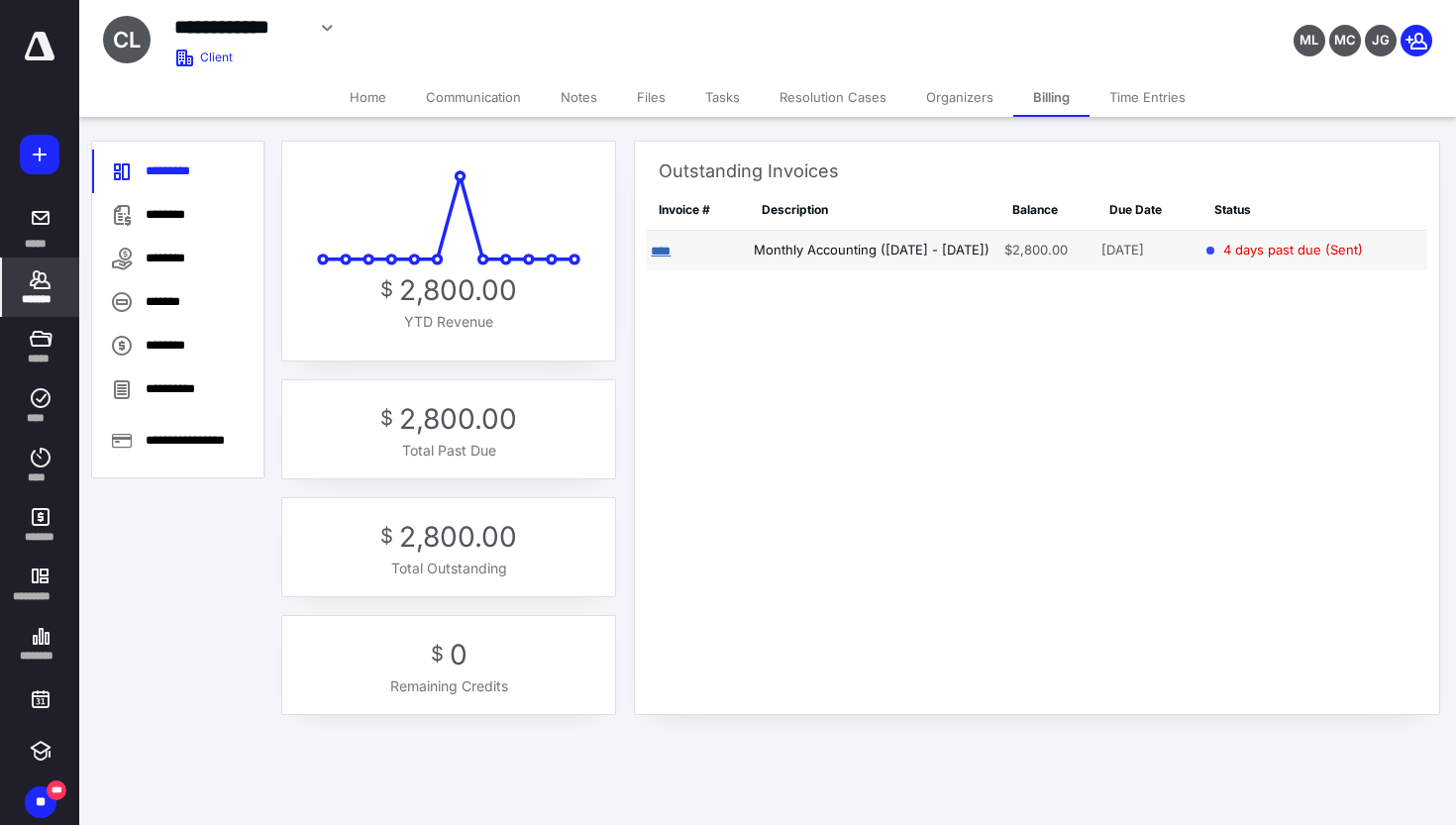 click on "****" at bounding box center (661, 251) 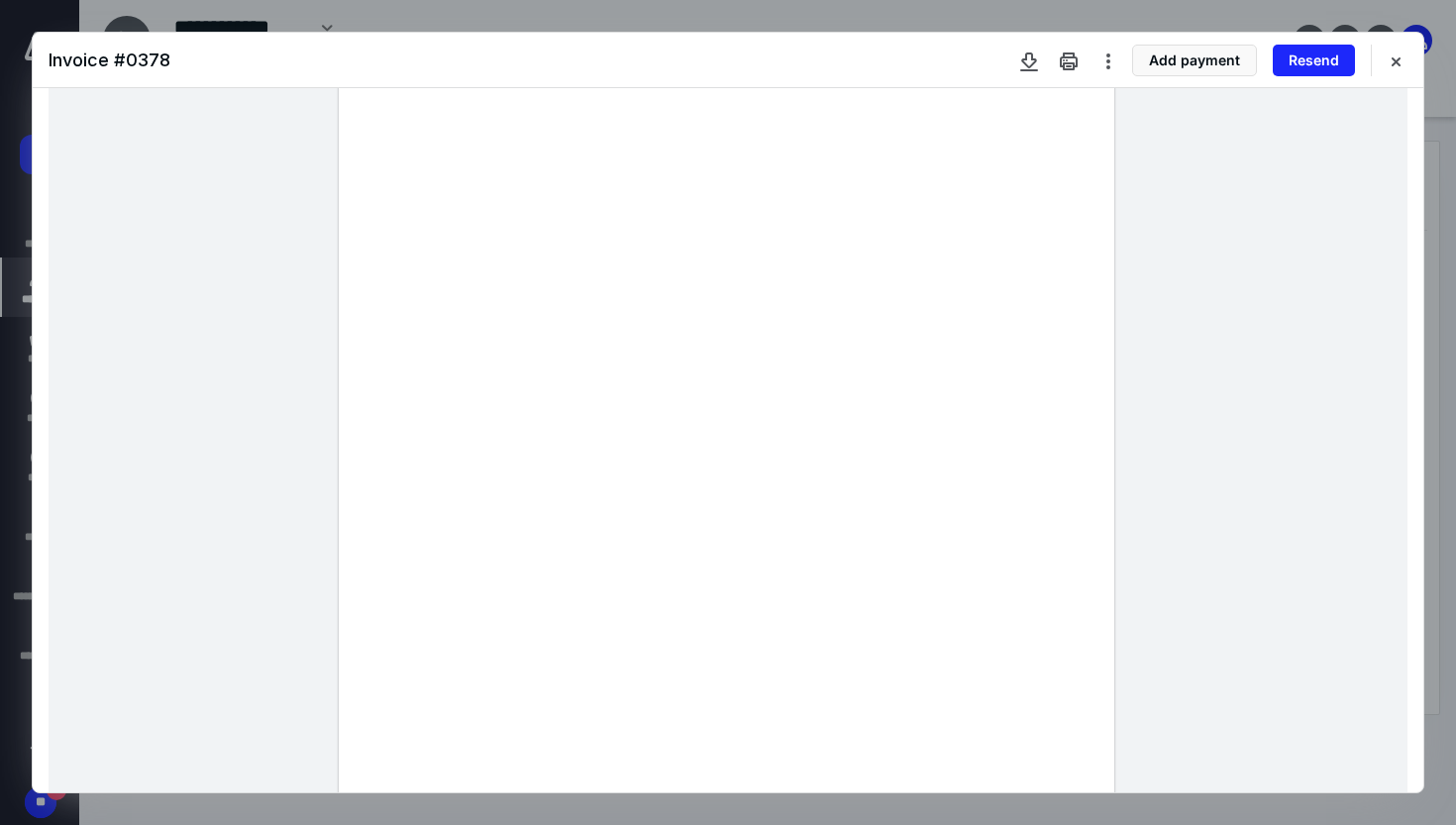 scroll, scrollTop: 220, scrollLeft: 0, axis: vertical 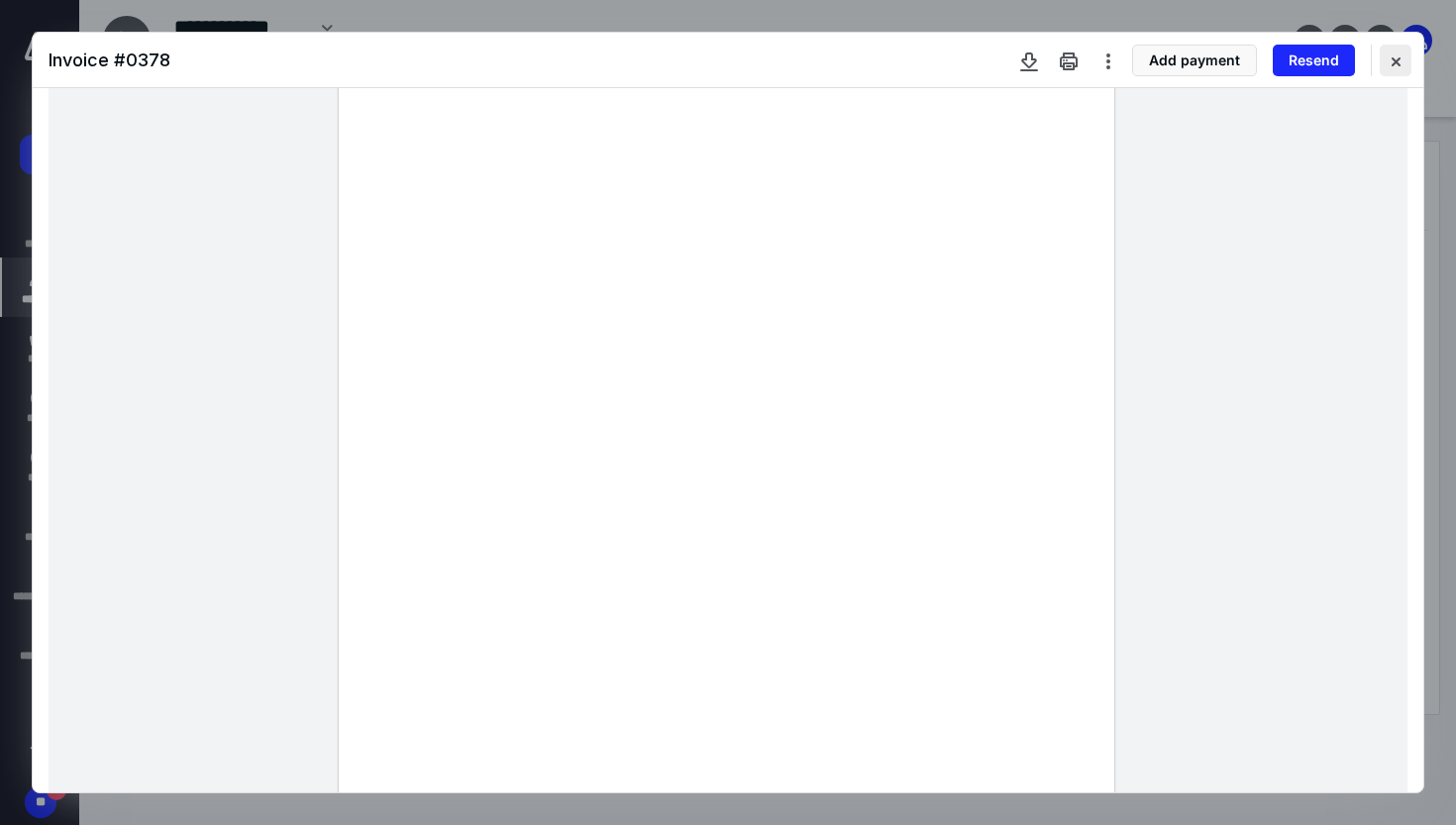 click at bounding box center (1396, 60) 